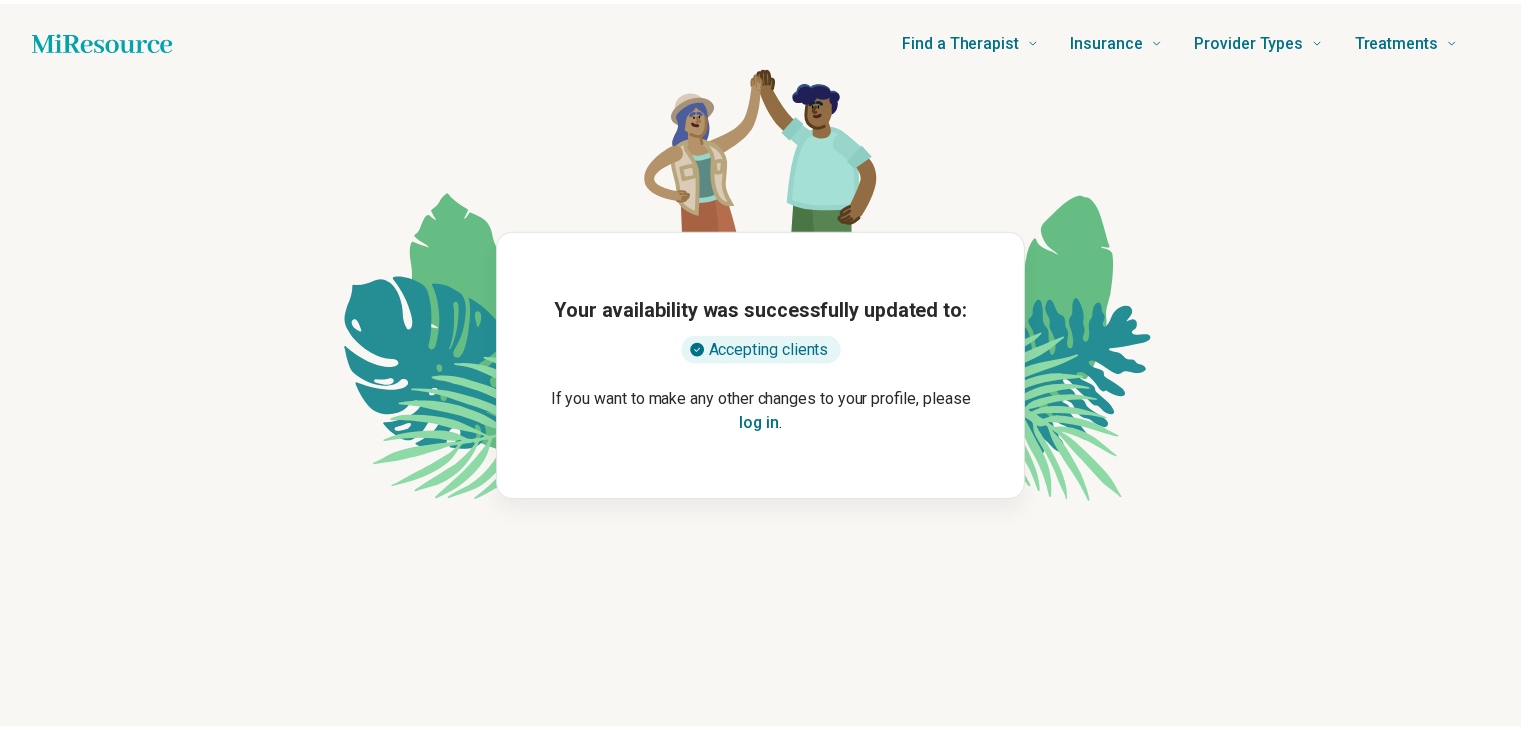 scroll, scrollTop: 0, scrollLeft: 0, axis: both 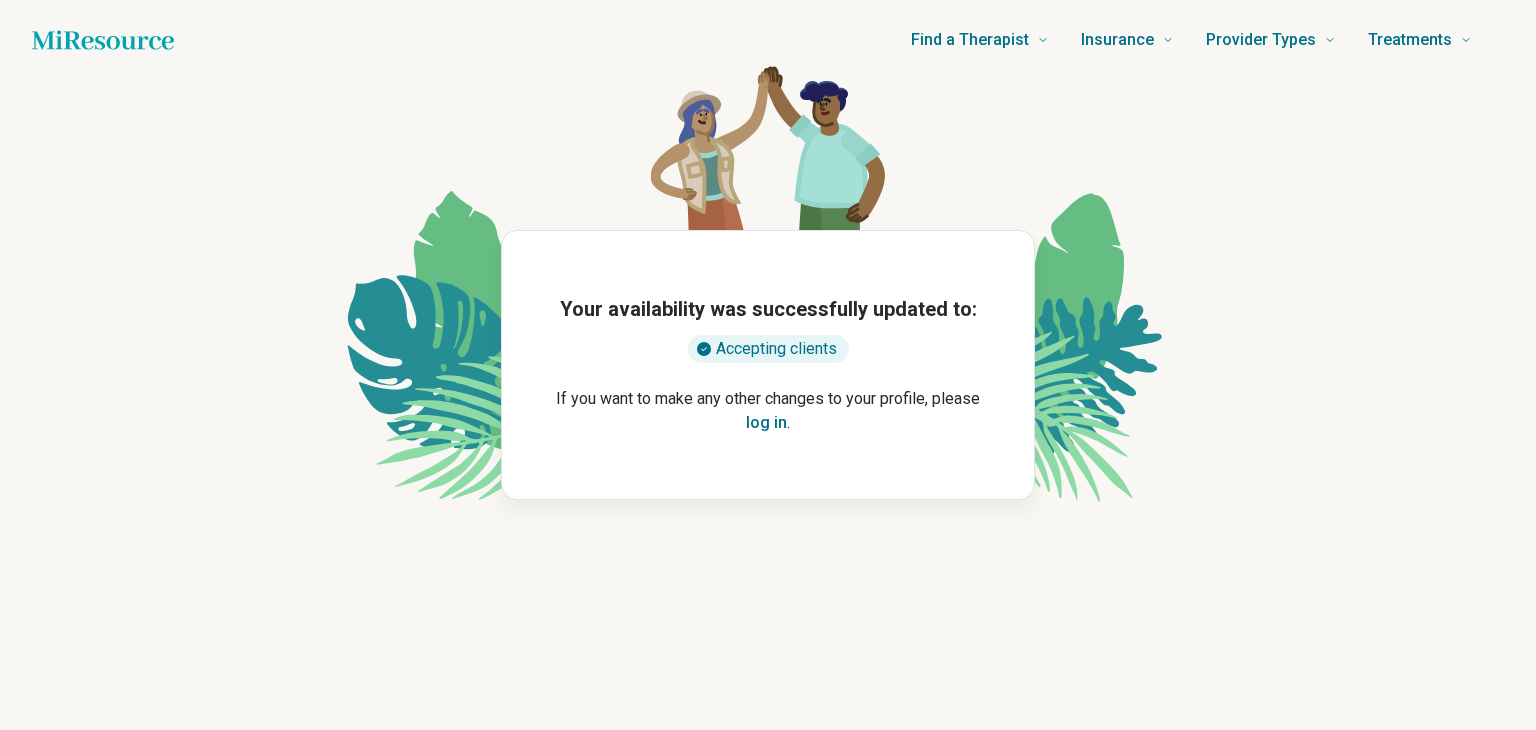 click on "log in" at bounding box center [766, 423] 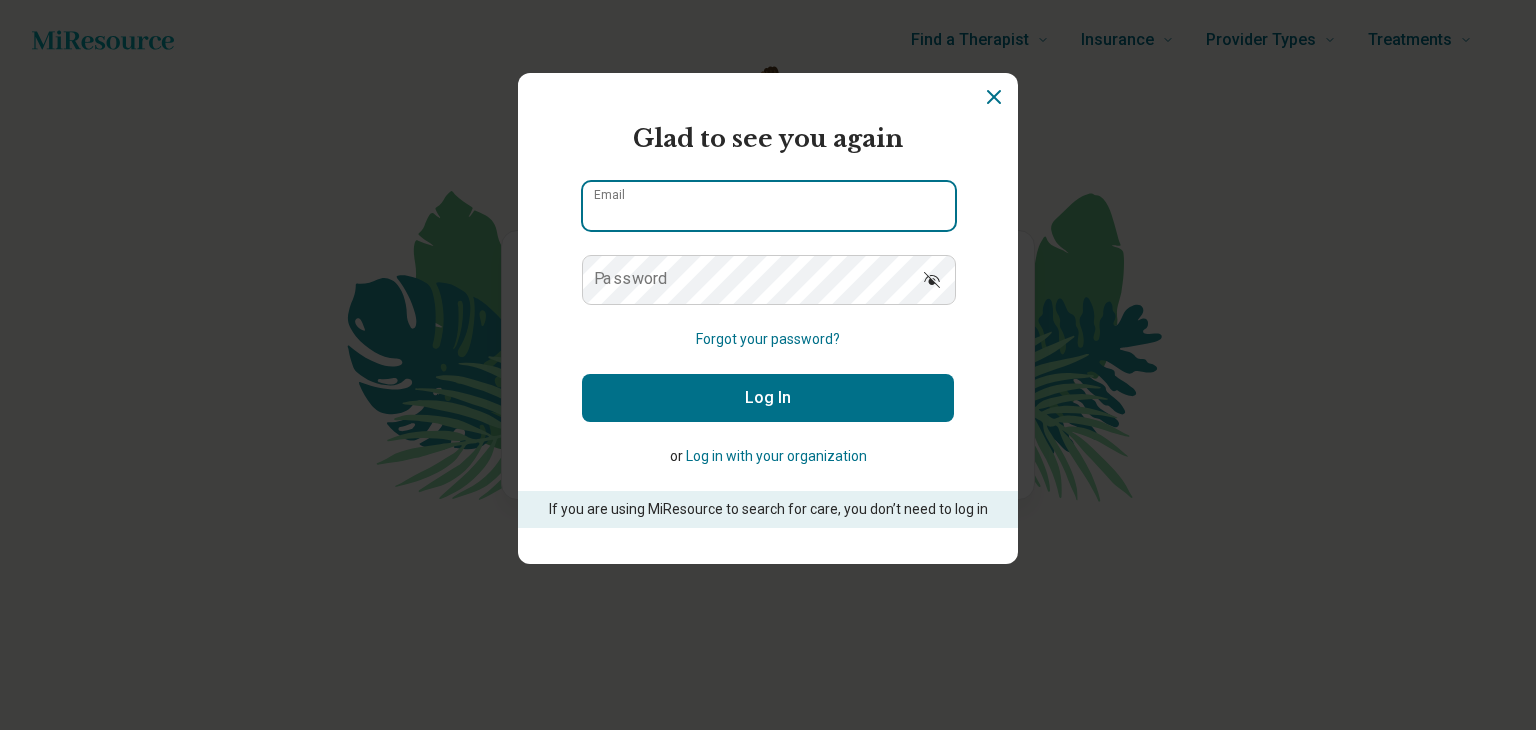 type on "**********" 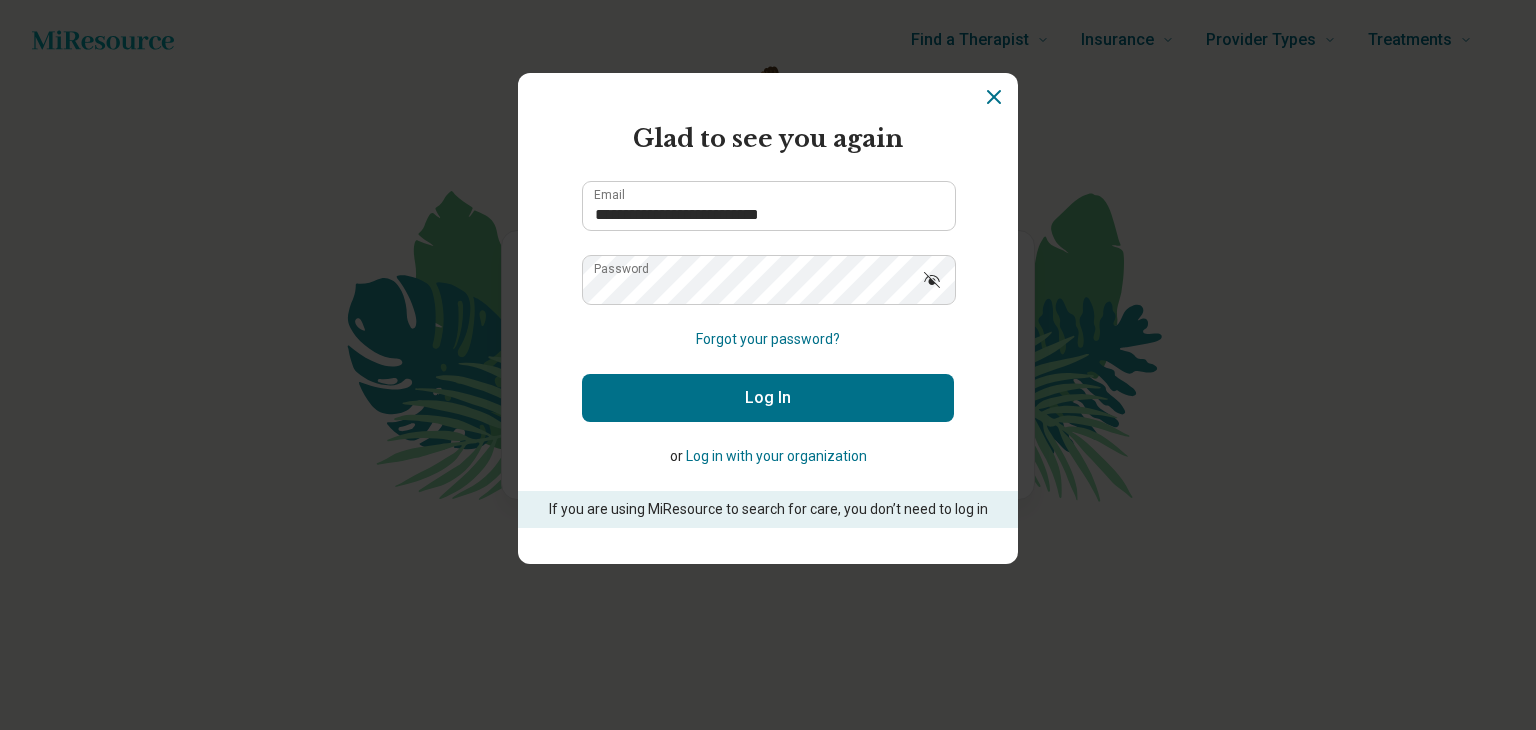 click on "Log In" at bounding box center (768, 398) 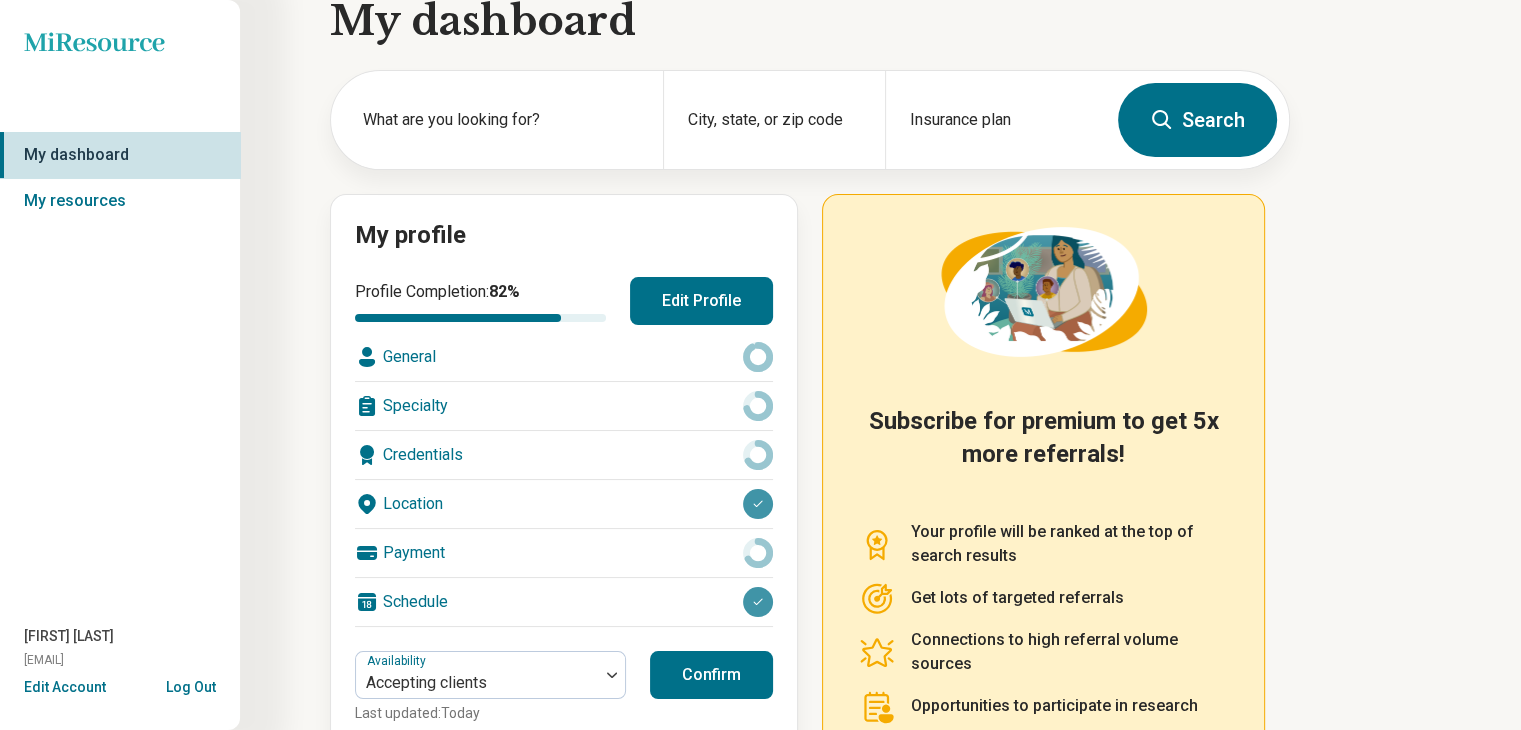 scroll, scrollTop: 51, scrollLeft: 0, axis: vertical 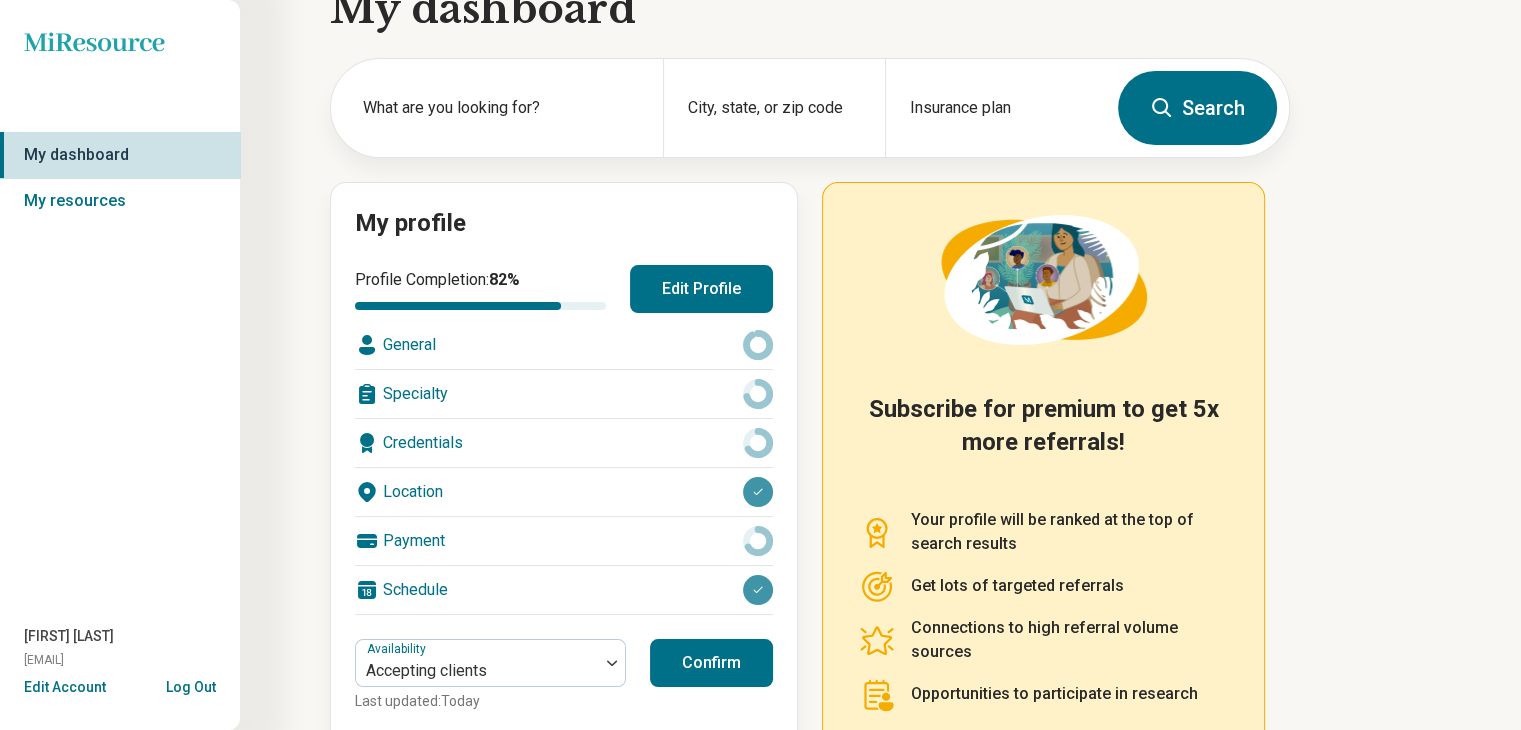 click on "General" at bounding box center (564, 345) 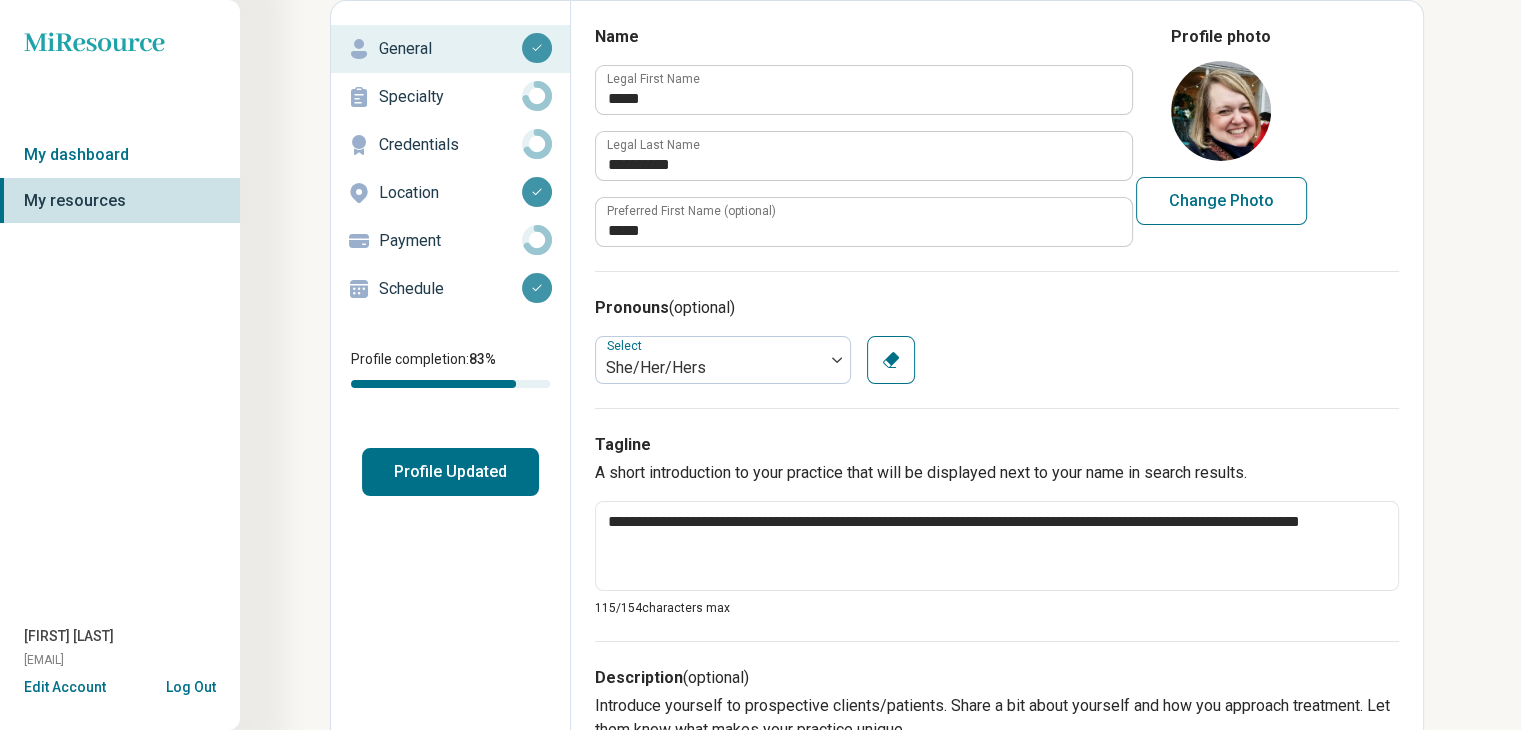 scroll, scrollTop: 0, scrollLeft: 0, axis: both 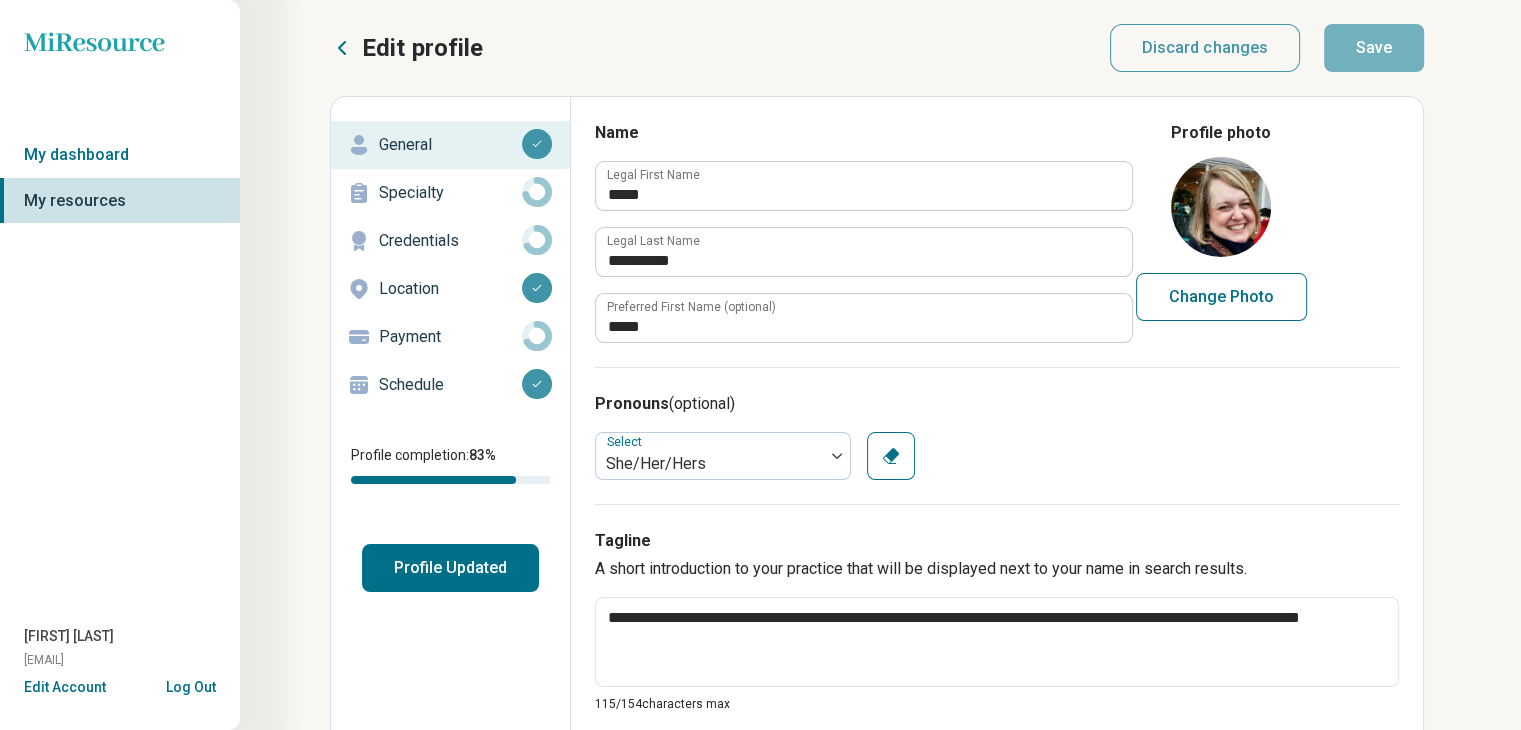 click on "Specialty" at bounding box center [450, 193] 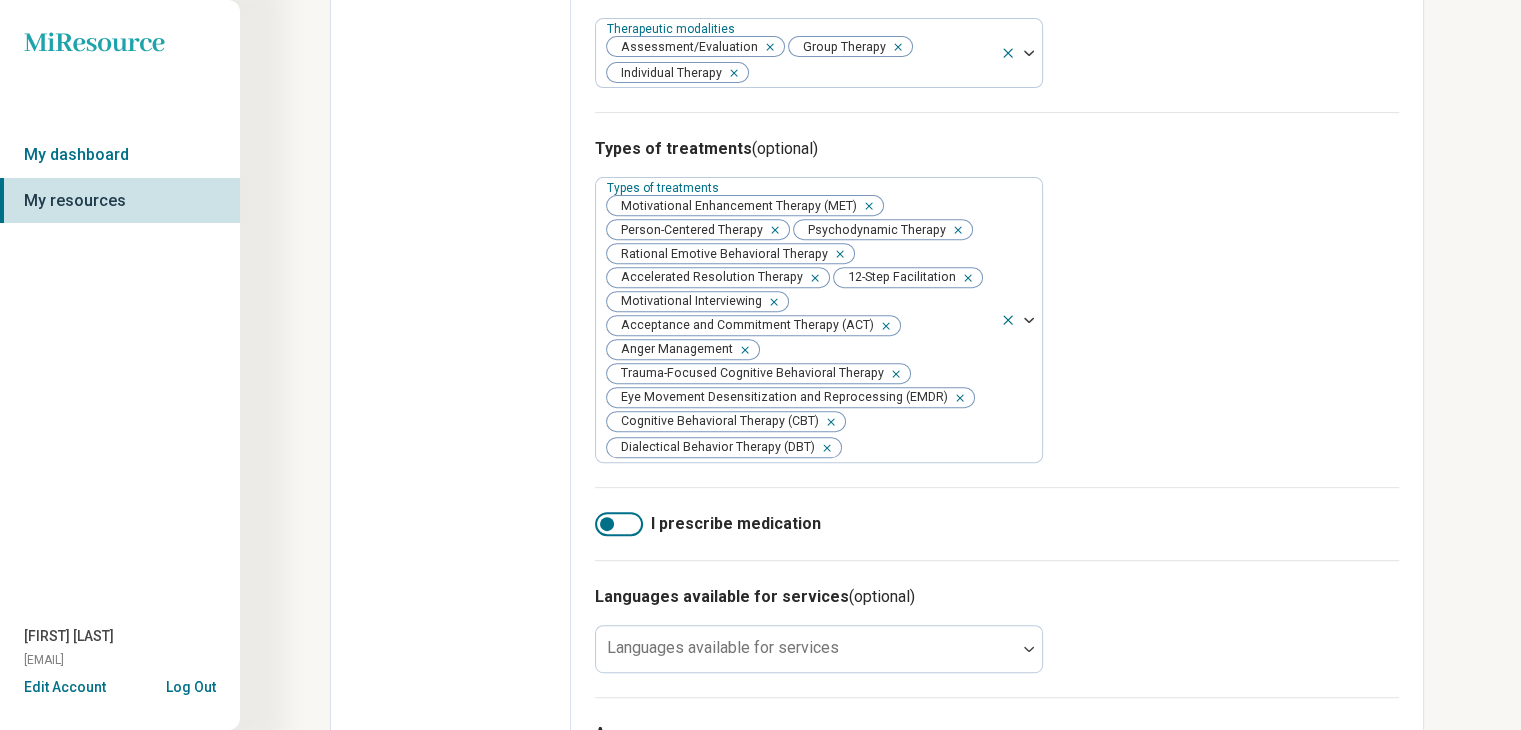 scroll, scrollTop: 748, scrollLeft: 0, axis: vertical 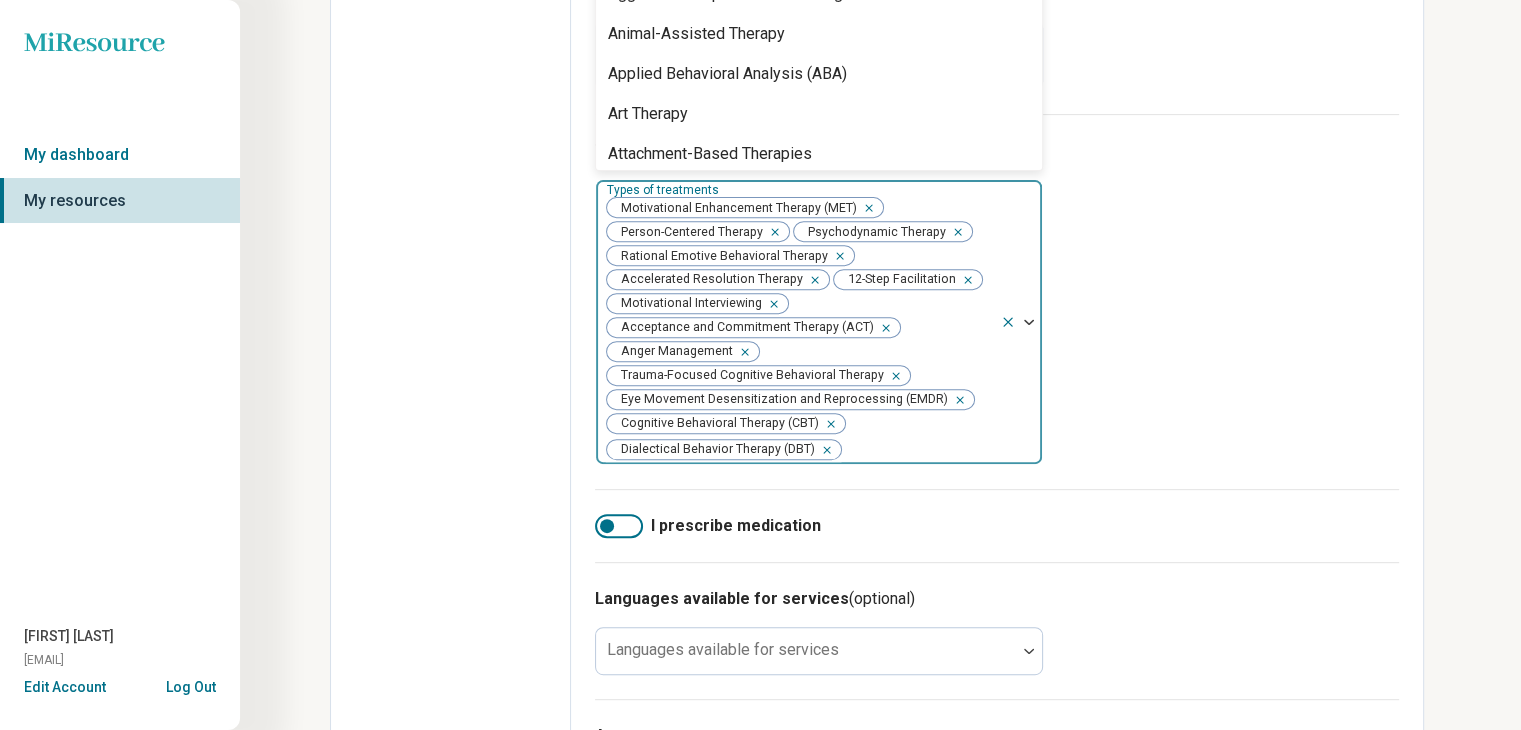click at bounding box center (1029, 322) 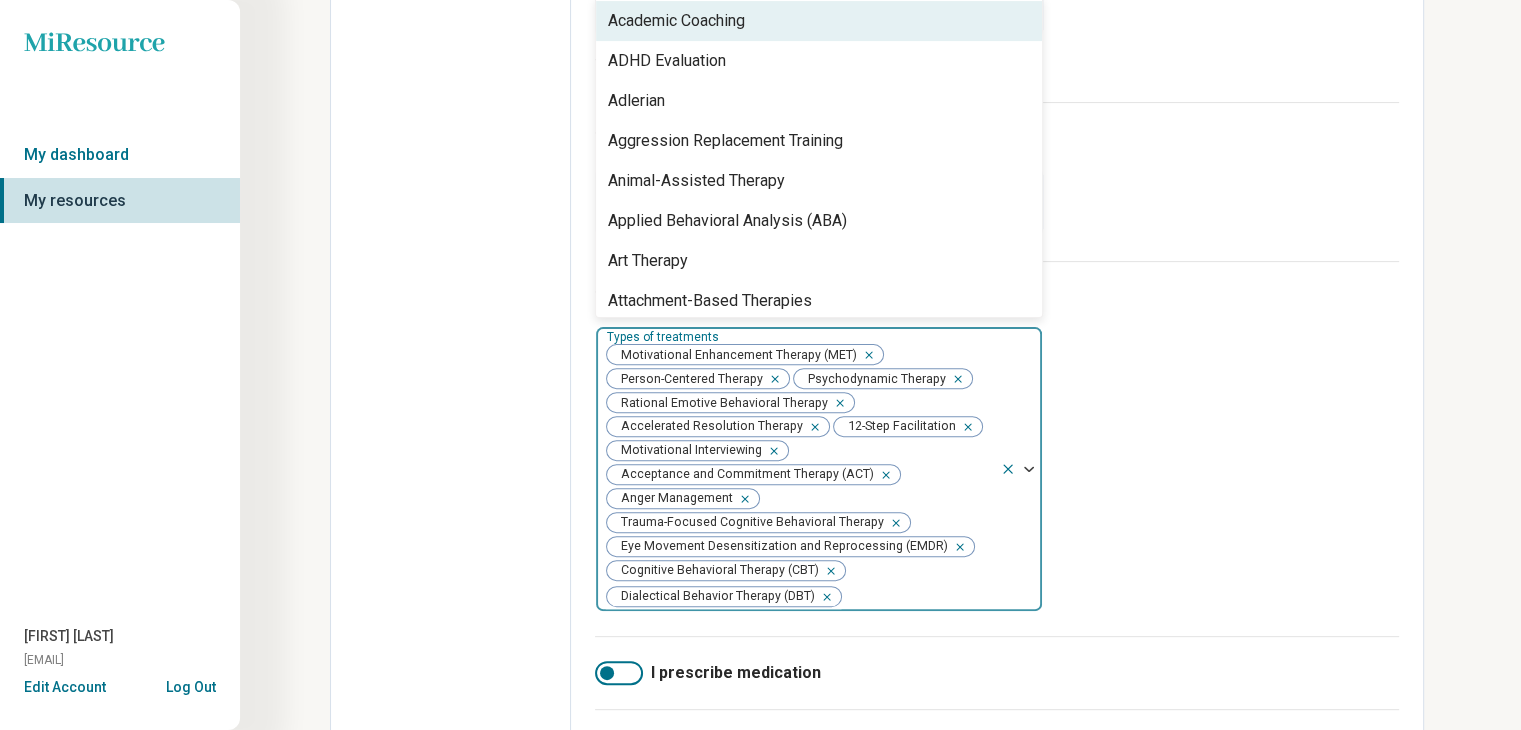 scroll, scrollTop: 596, scrollLeft: 0, axis: vertical 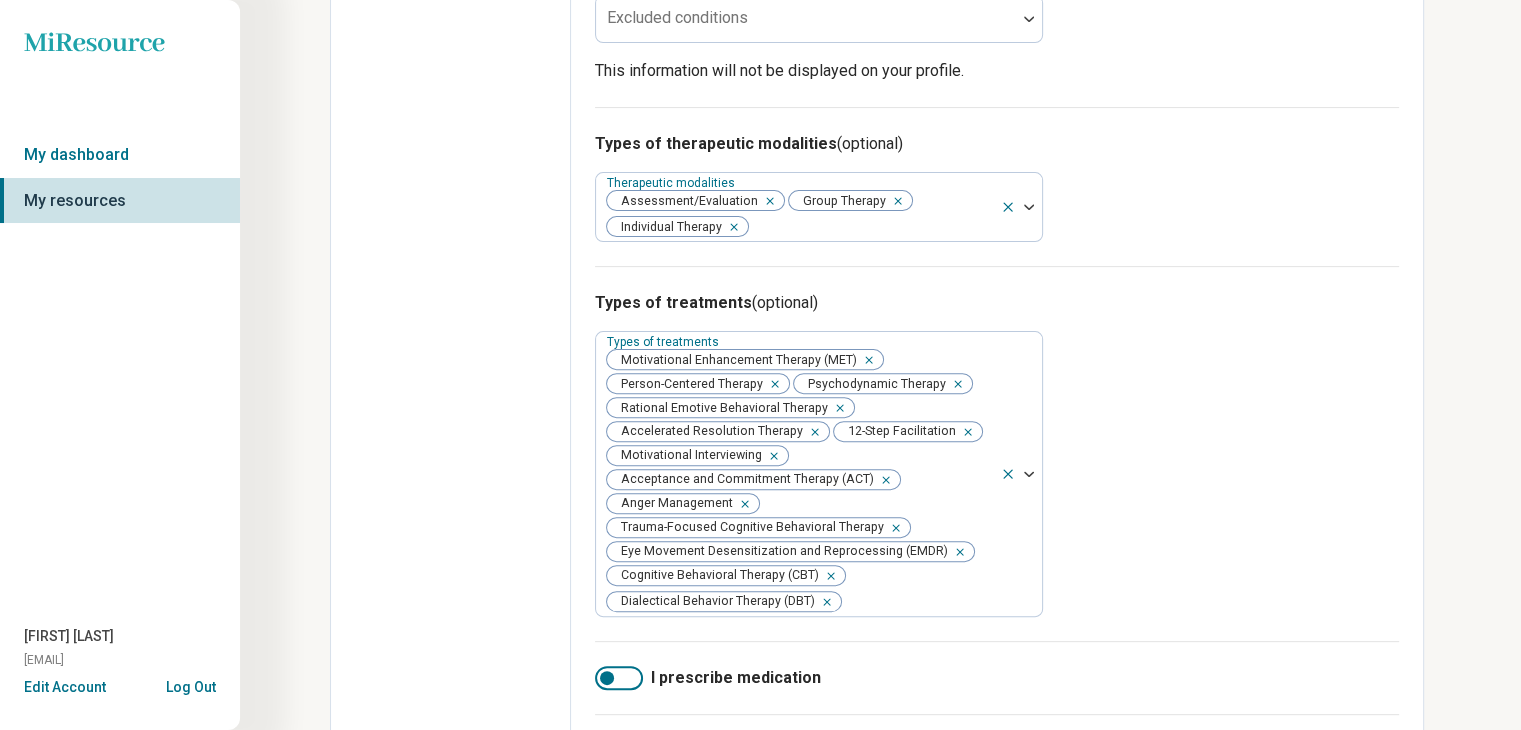 click on "Types of therapeutic modalities  (optional) Therapeutic modalities Assessment/Evaluation Group Therapy Individual Therapy" at bounding box center (997, 186) 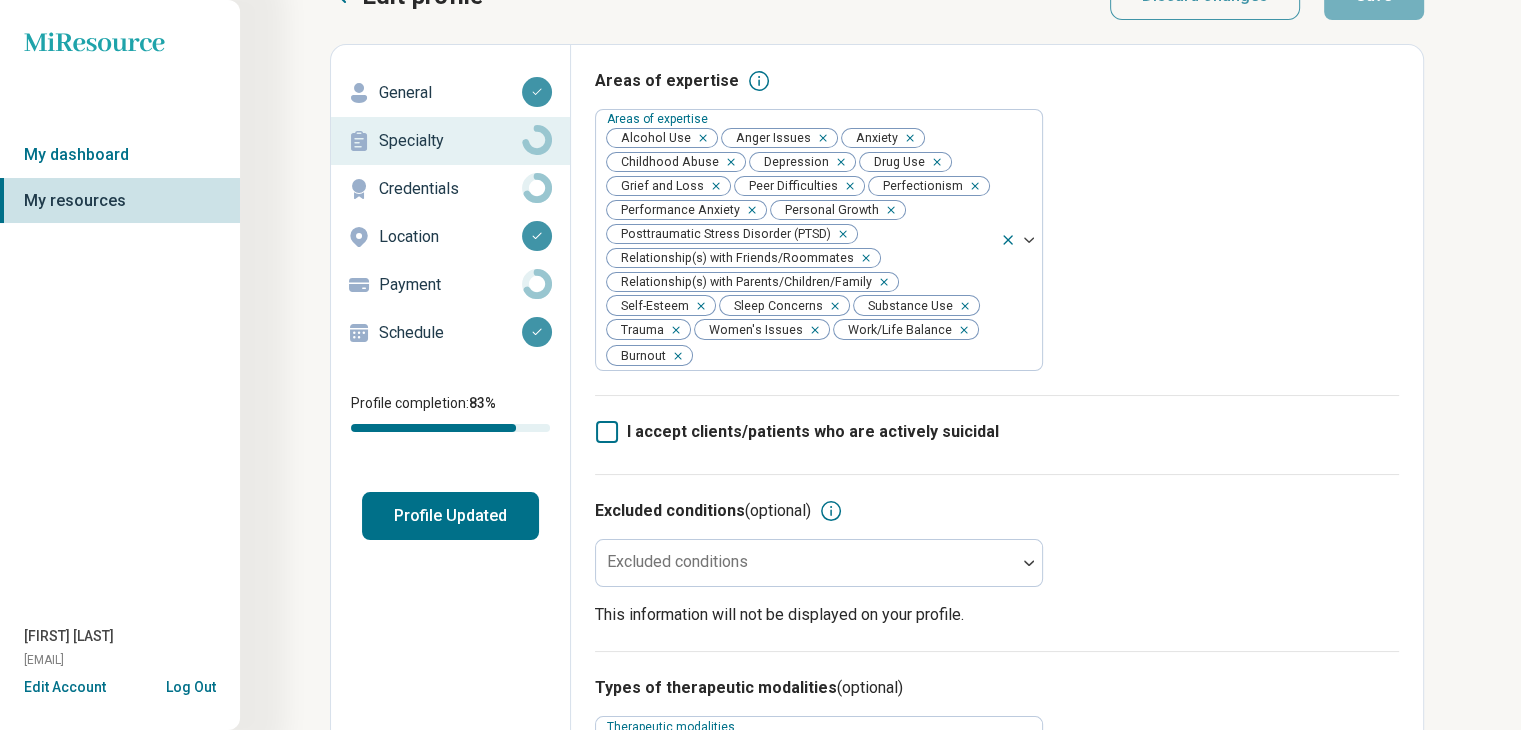 scroll, scrollTop: 80, scrollLeft: 0, axis: vertical 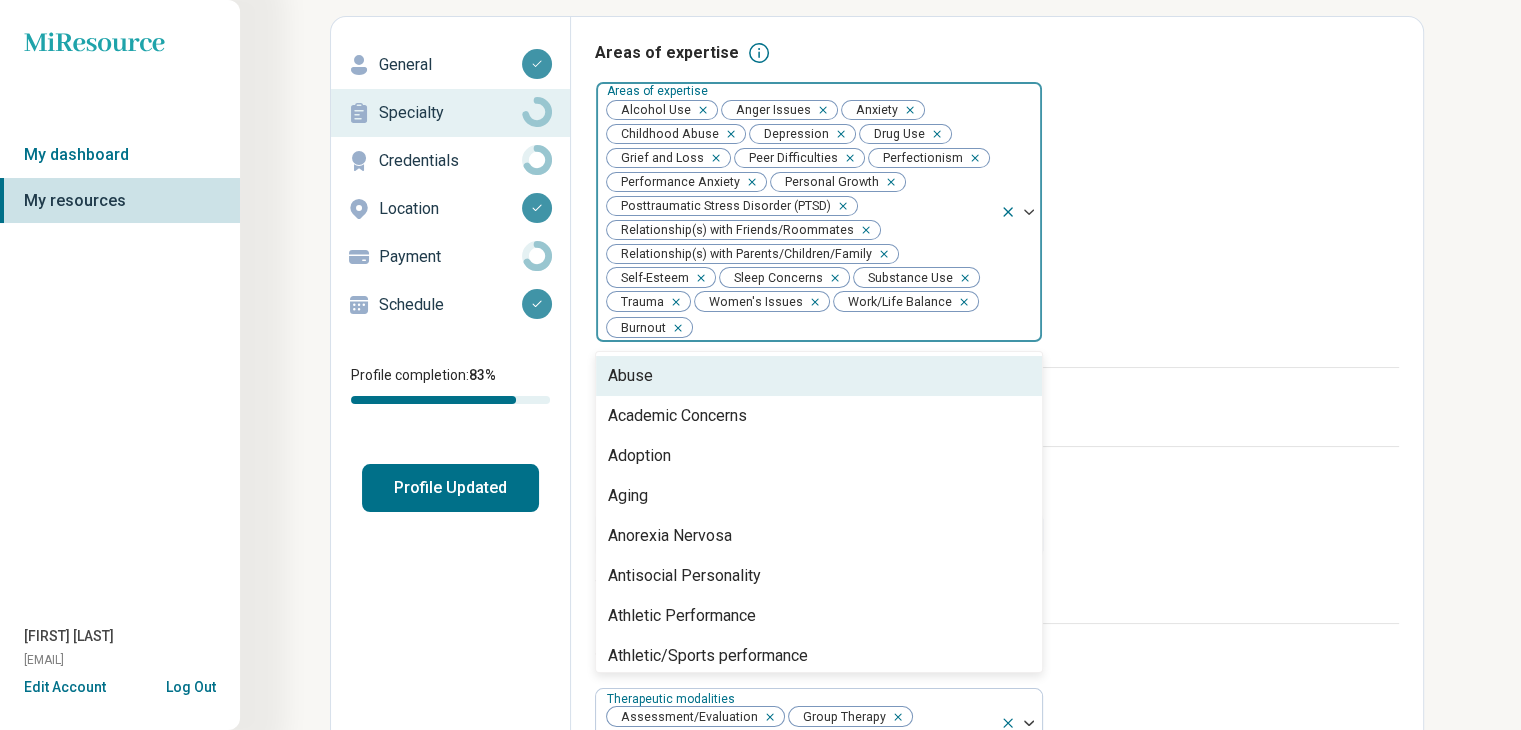 click at bounding box center (1029, 212) 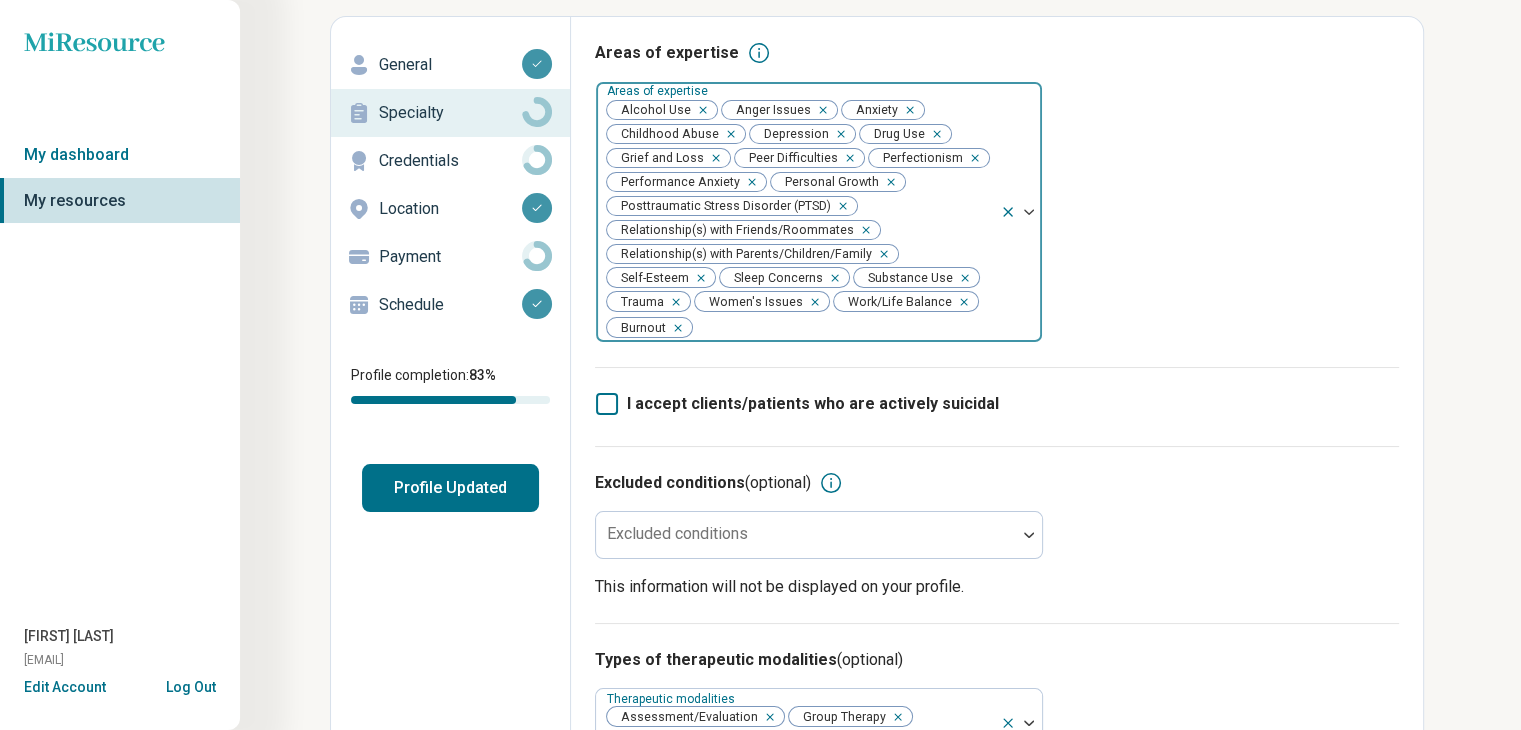click at bounding box center (1029, 212) 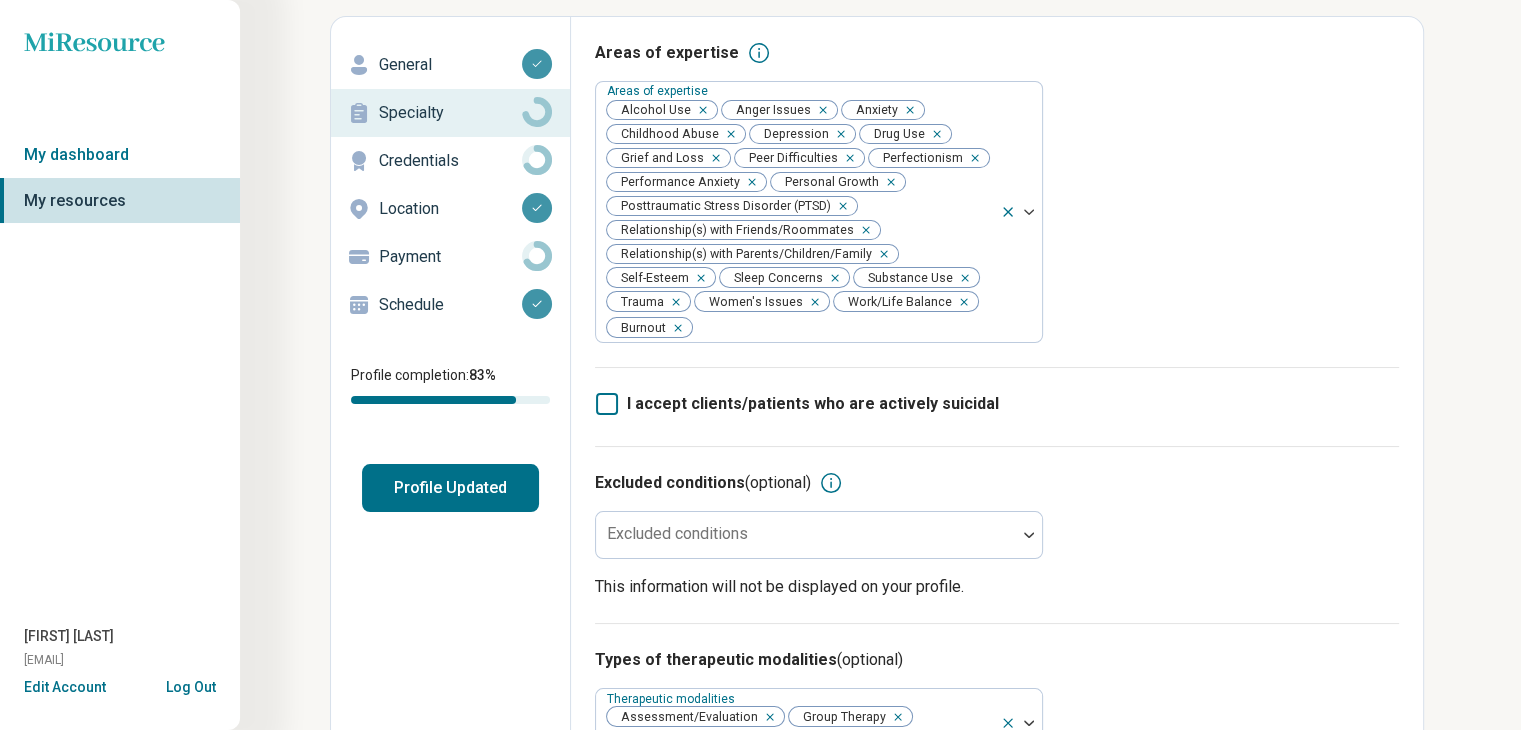 click on "Areas of expertise Areas of expertise Alcohol Use Anger Issues Anxiety Childhood Abuse Depression Drug Use Grief and Loss Peer Difficulties Perfectionism Performance Anxiety Personal Growth Posttraumatic Stress Disorder (PTSD) Relationship(s) with Friends/Roommates Relationship(s) with Parents/Children/Family Self-Esteem Sleep Concerns Substance Use Trauma Women's Issues Work/Life Balance Burnout" at bounding box center (997, 204) 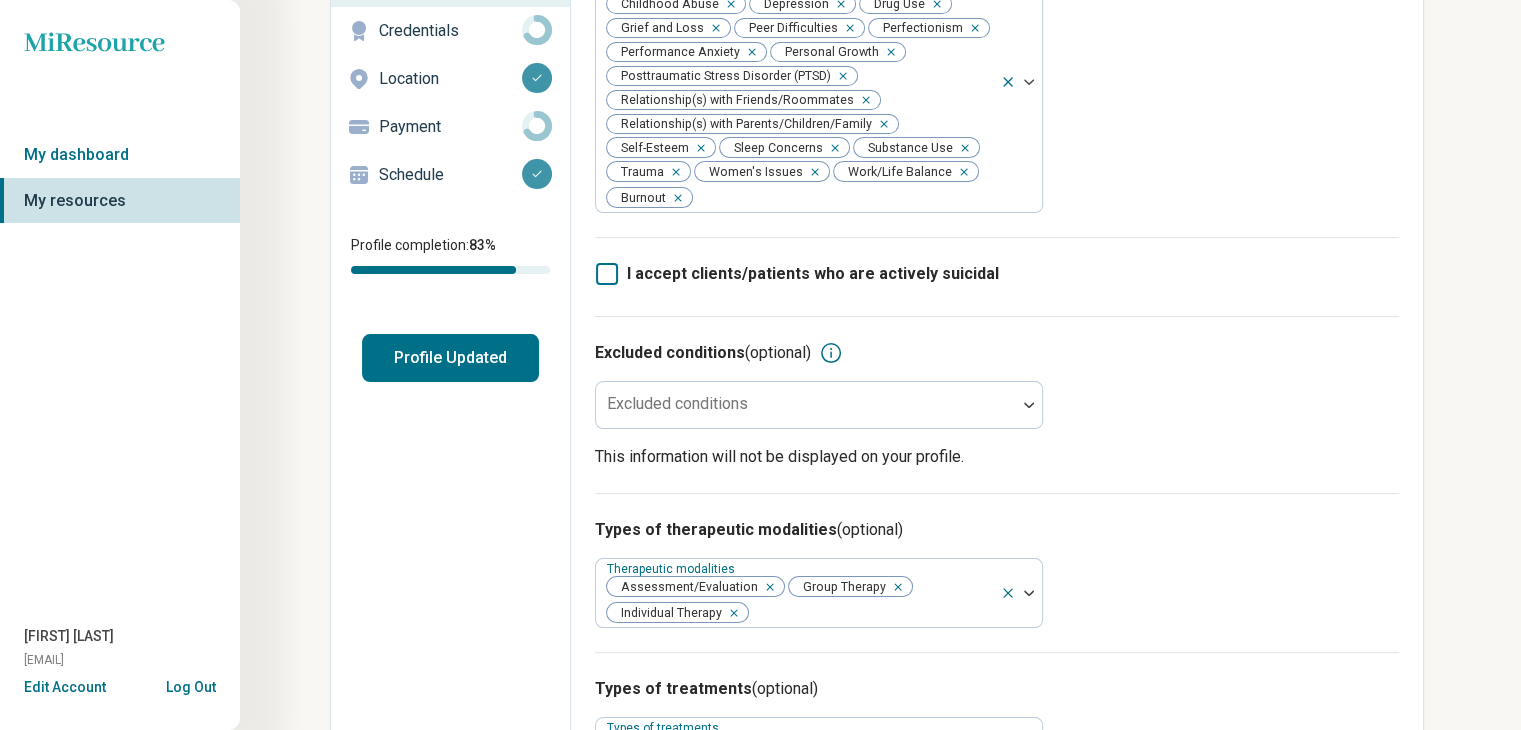 scroll, scrollTop: 0, scrollLeft: 0, axis: both 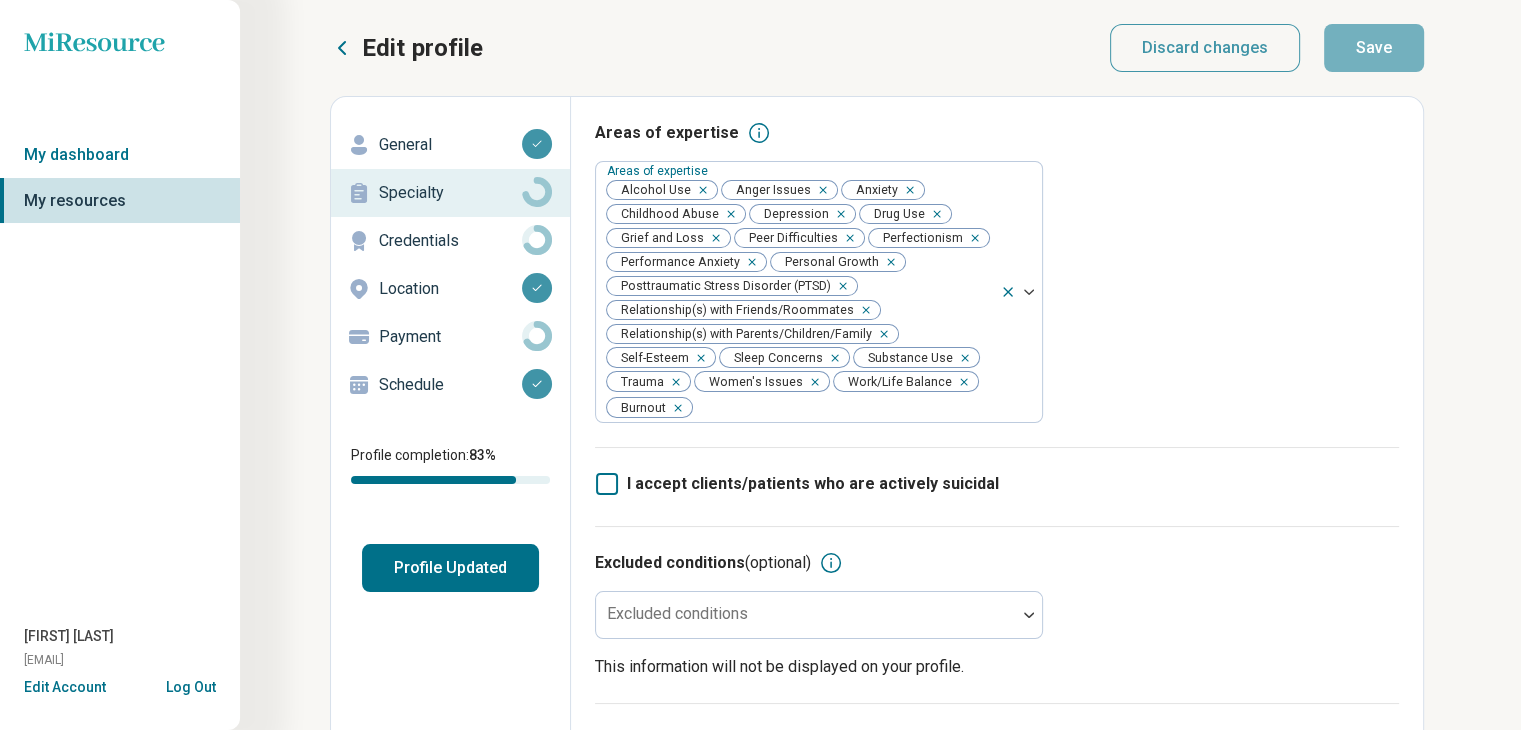 click on "Credentials" at bounding box center (450, 241) 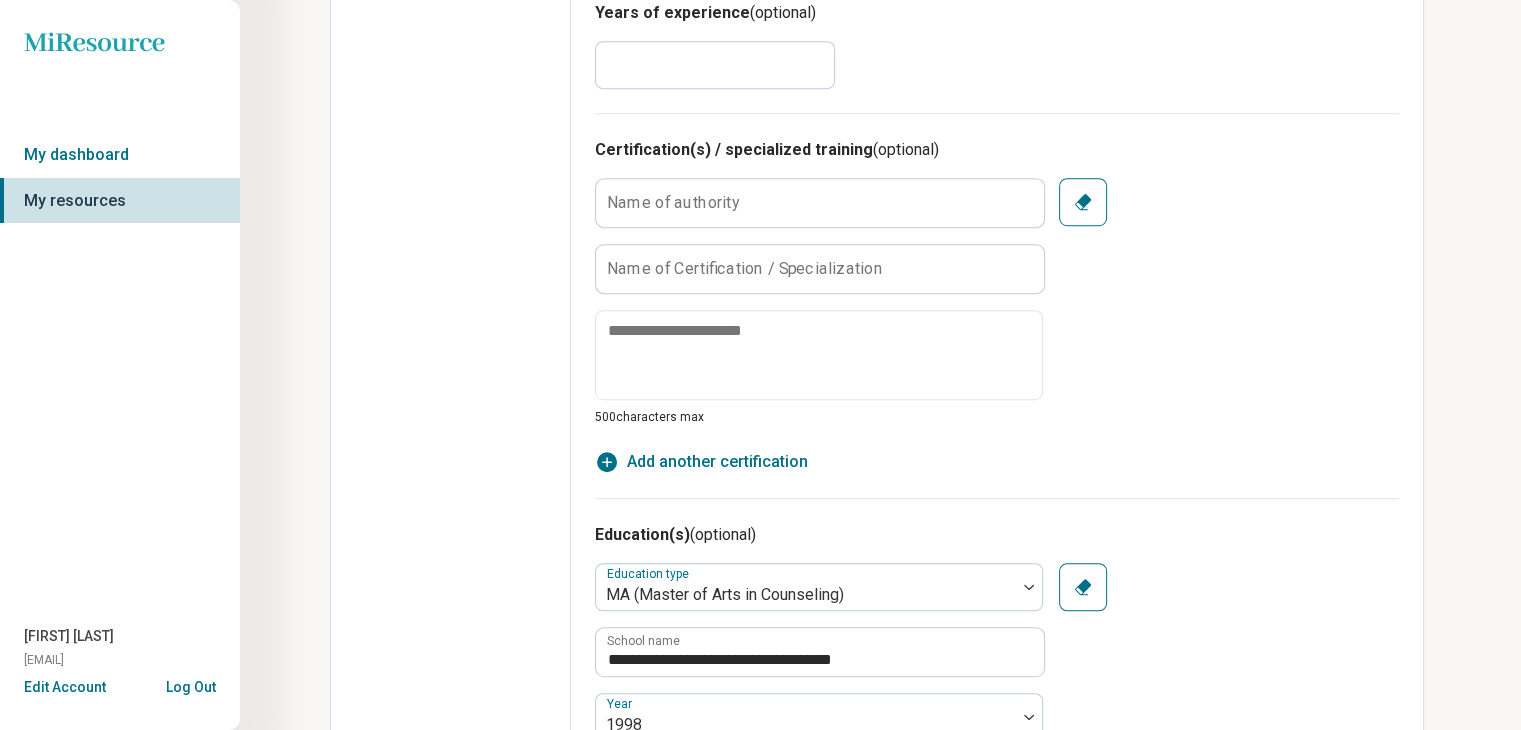 scroll, scrollTop: 1163, scrollLeft: 0, axis: vertical 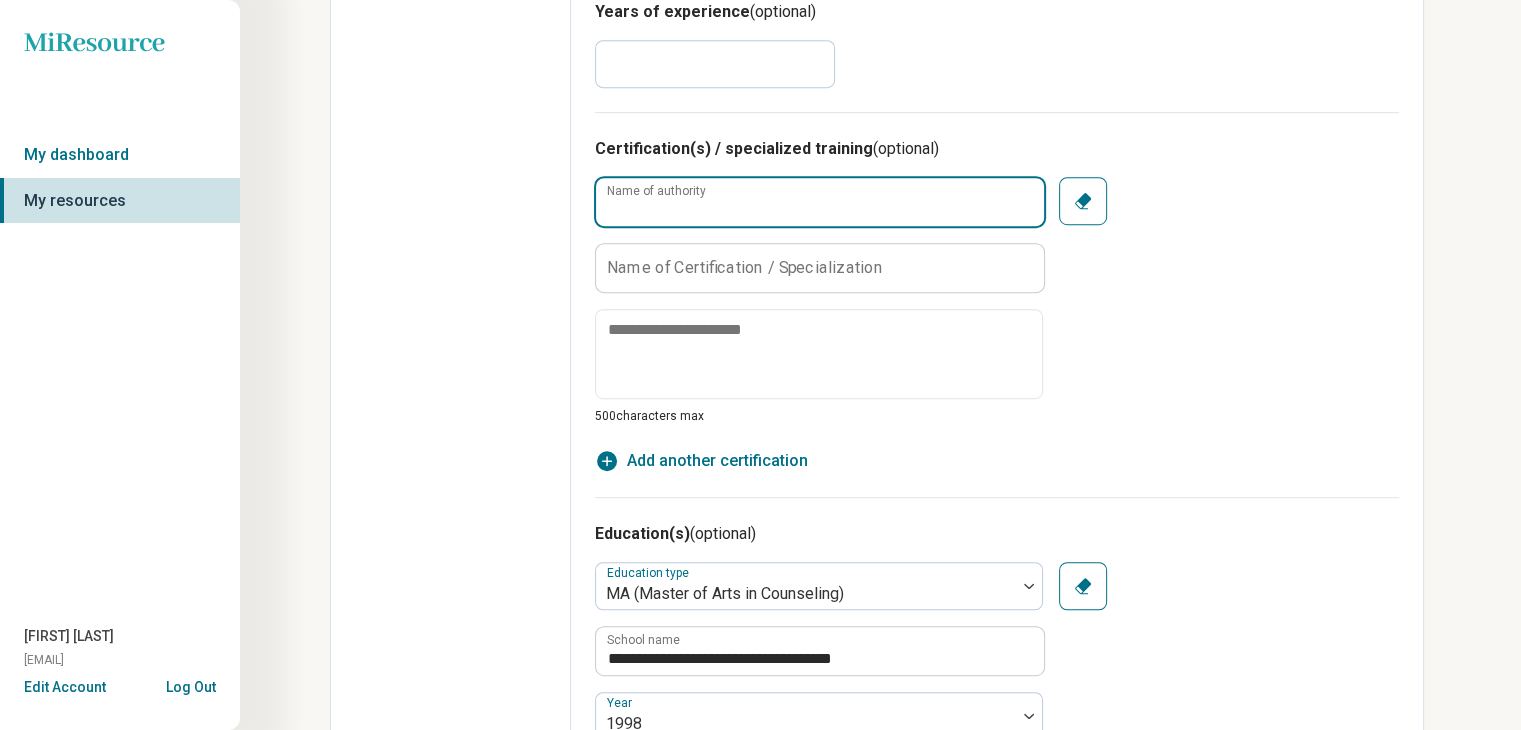 click on "Name of authority" at bounding box center (820, 202) 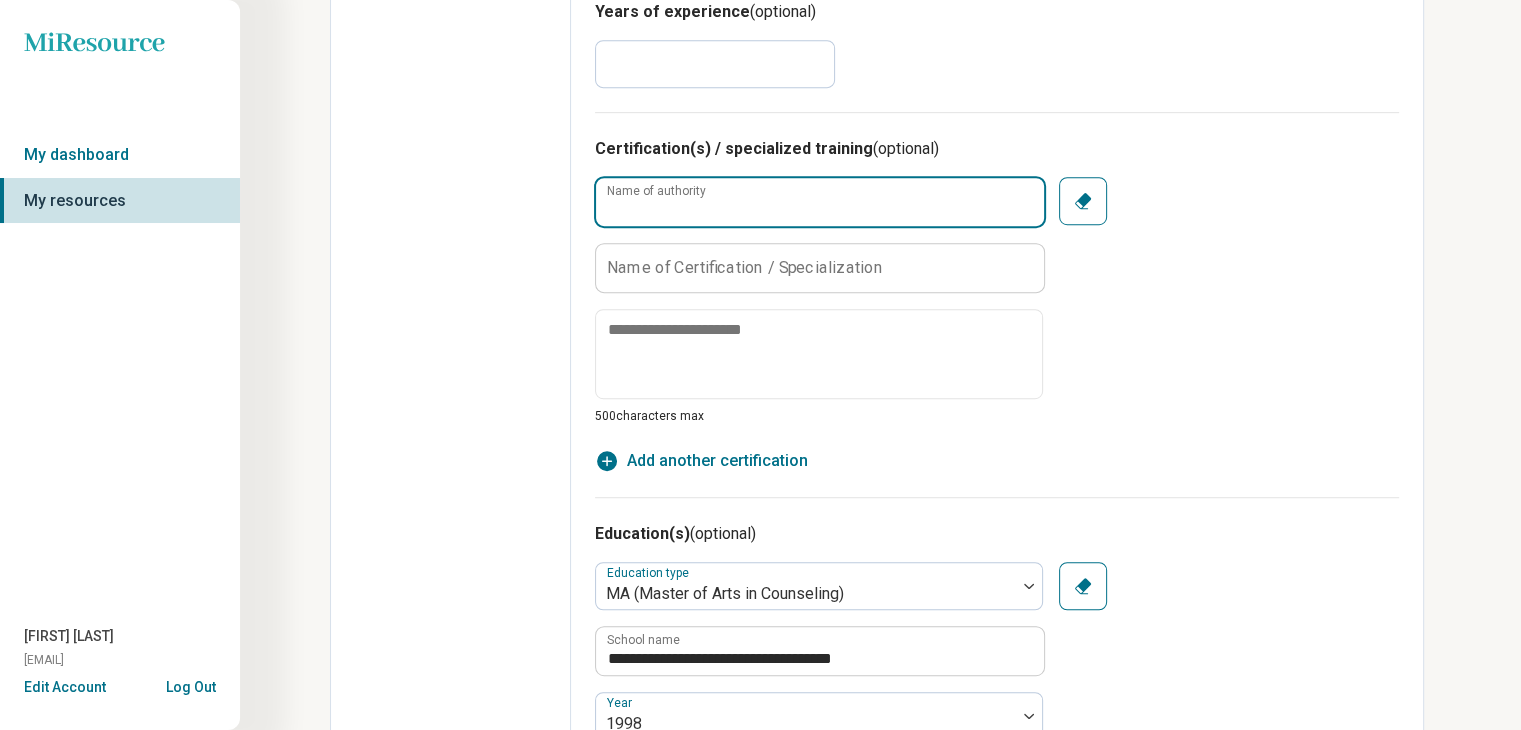 type on "*" 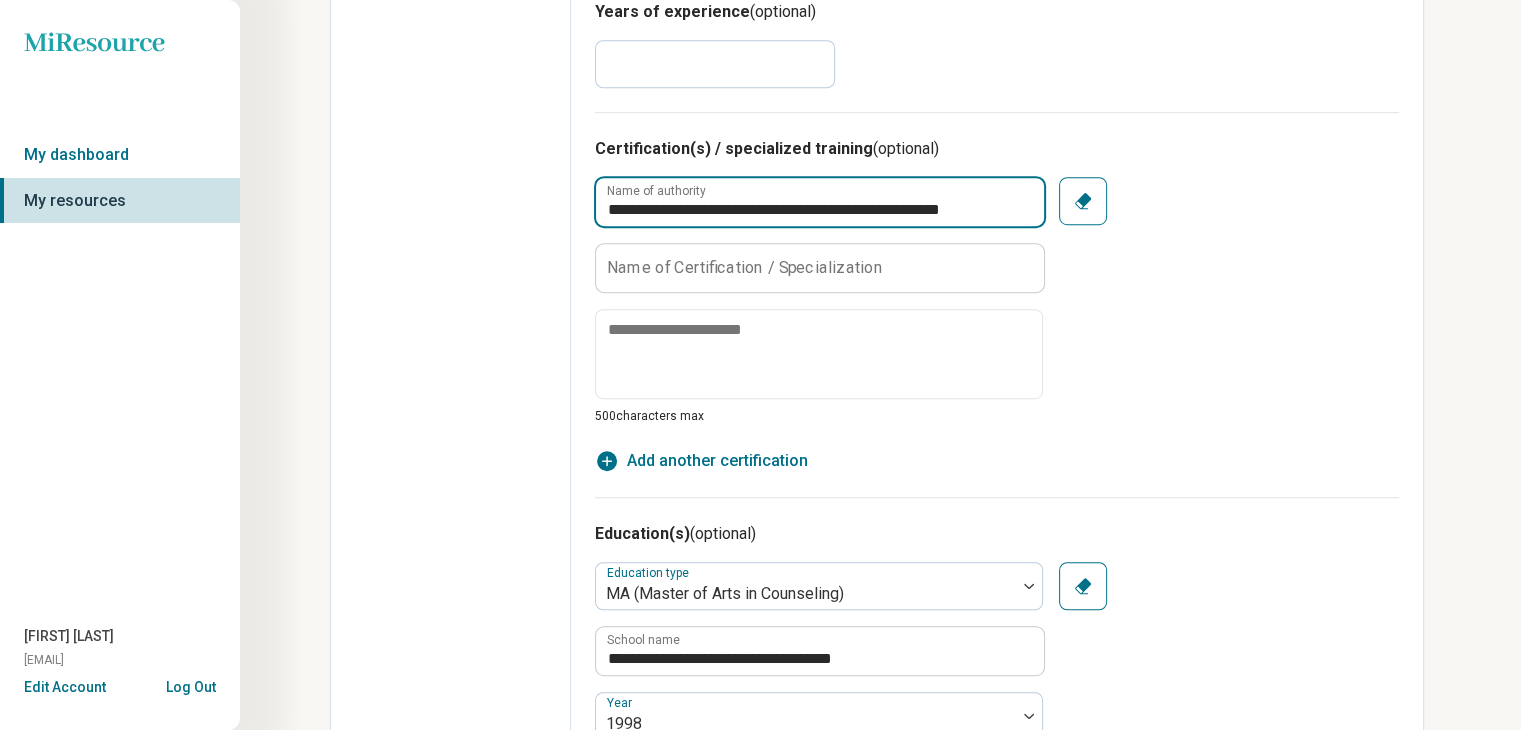 type on "**********" 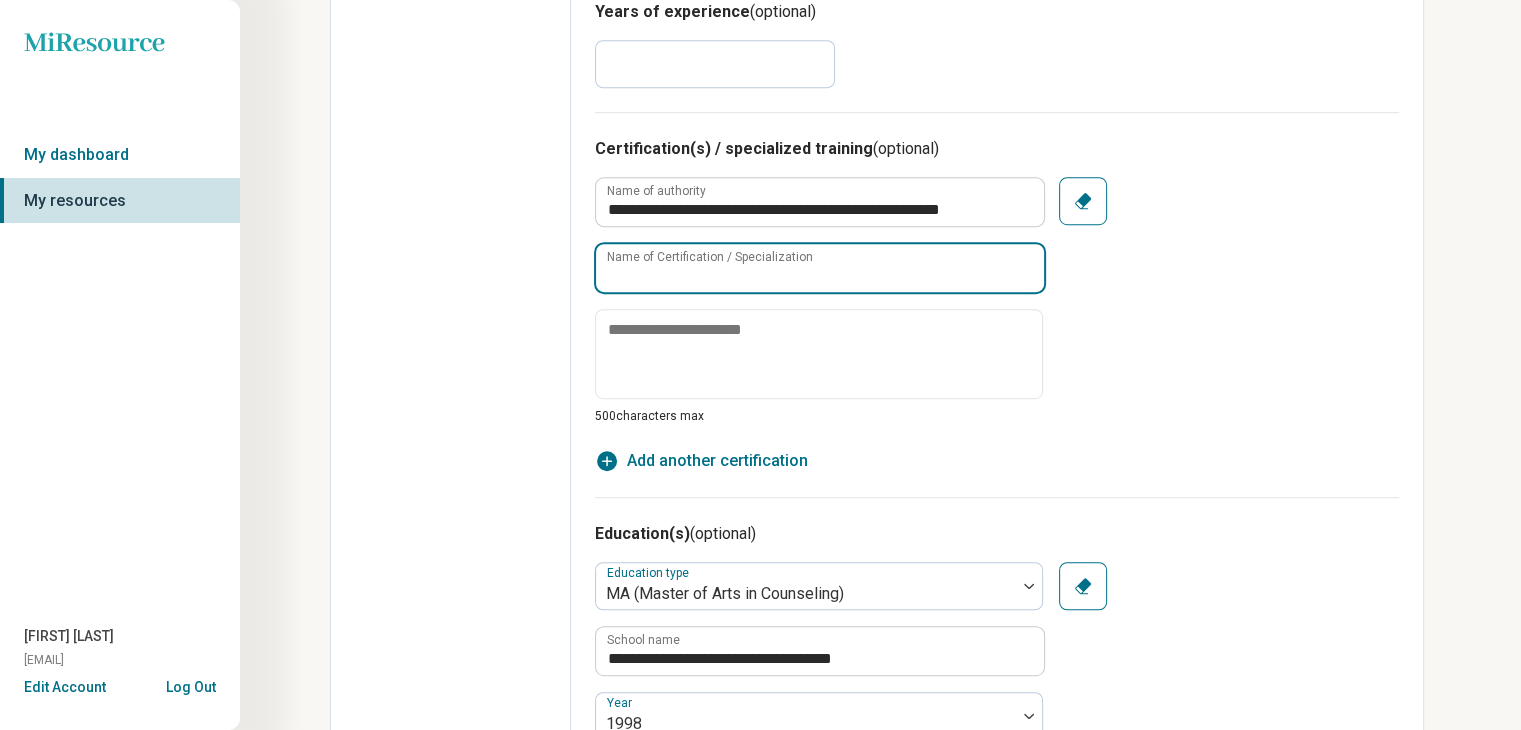 click on "Name of Certification / Specialization" at bounding box center [820, 268] 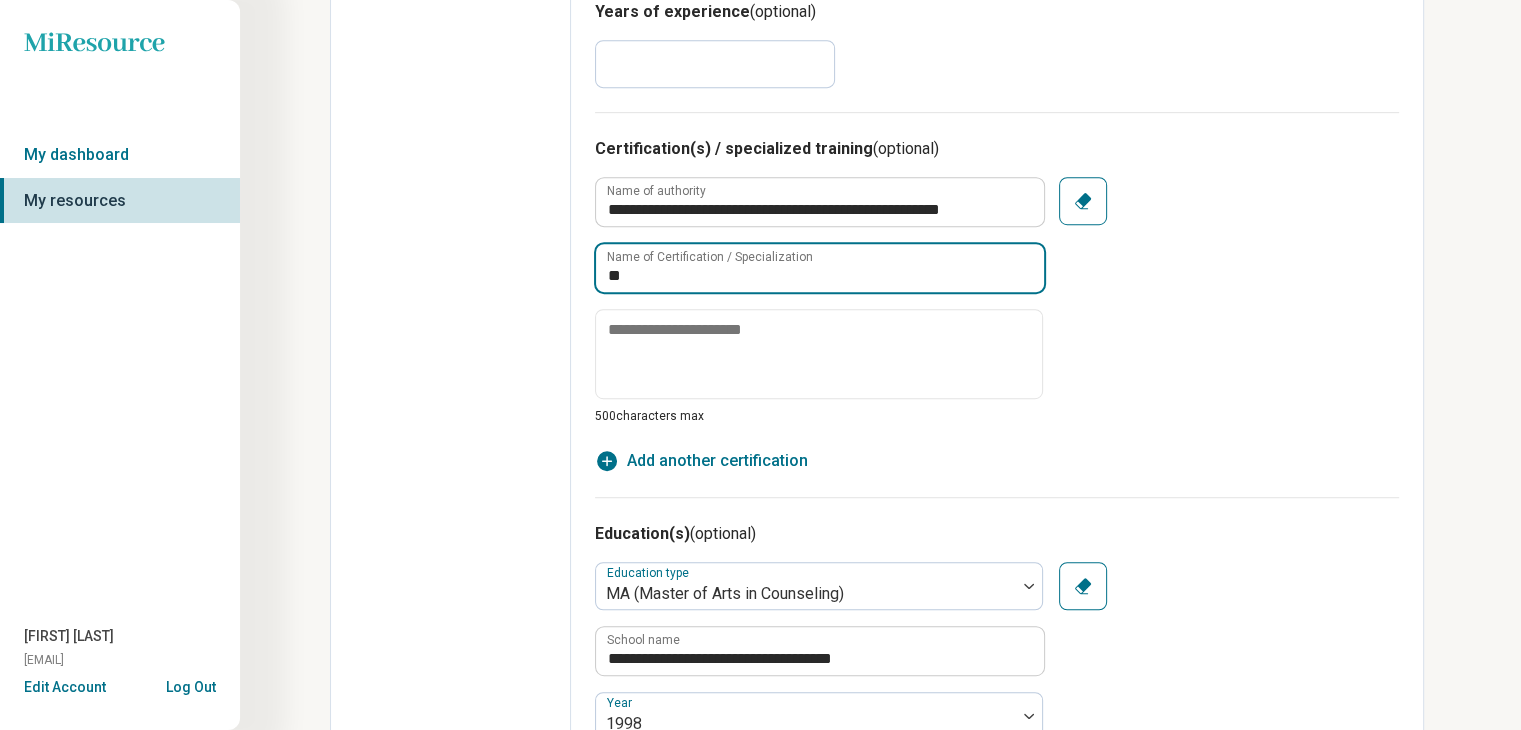 type on "*" 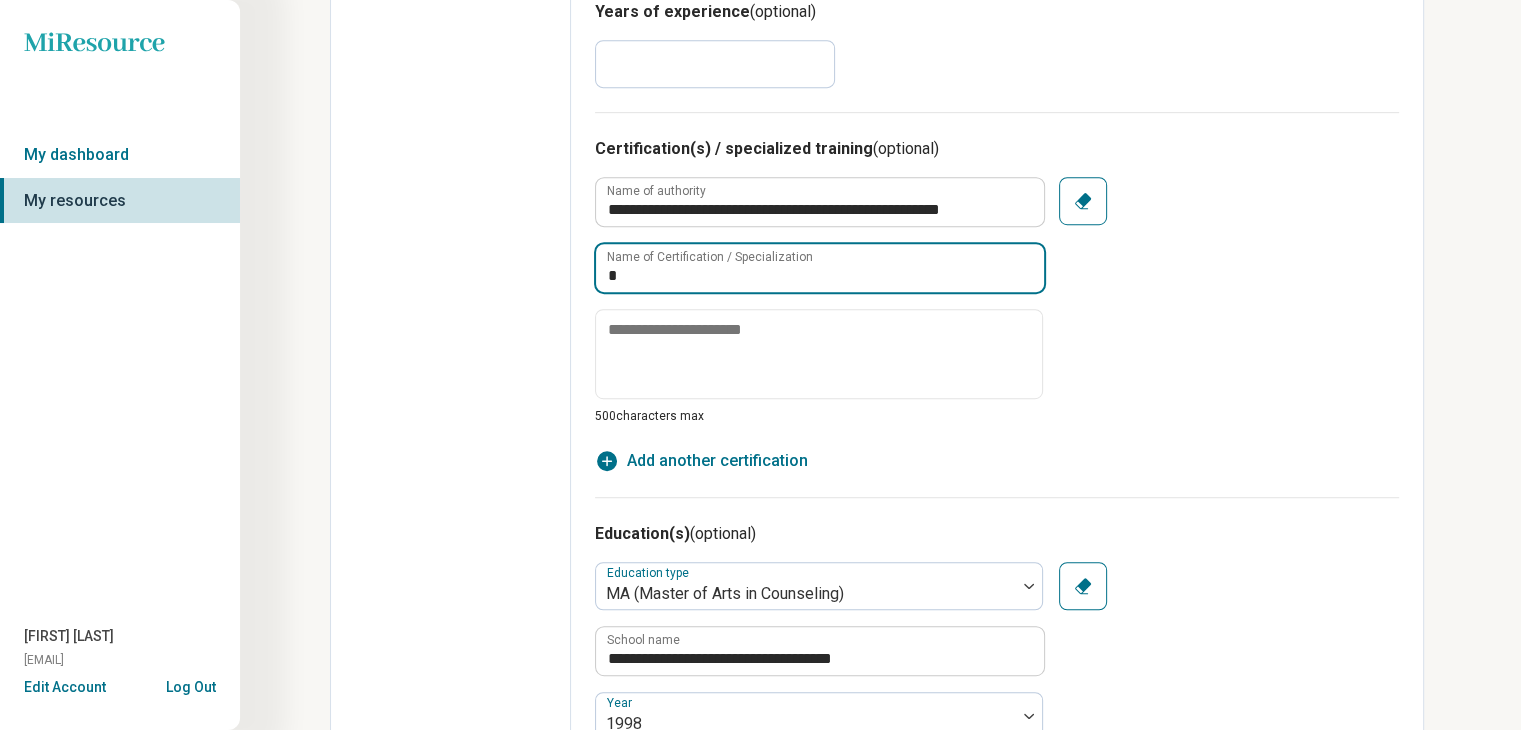 type 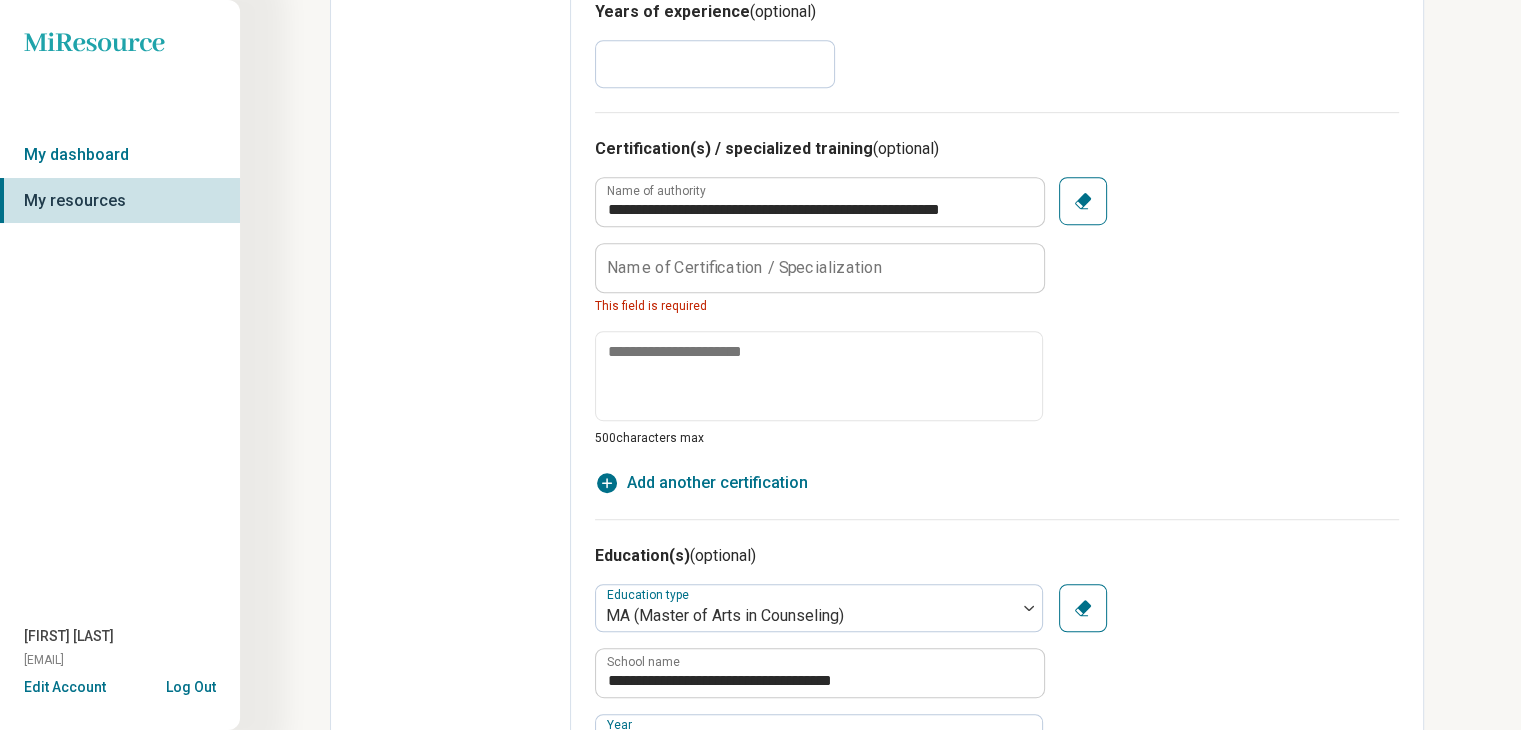 click 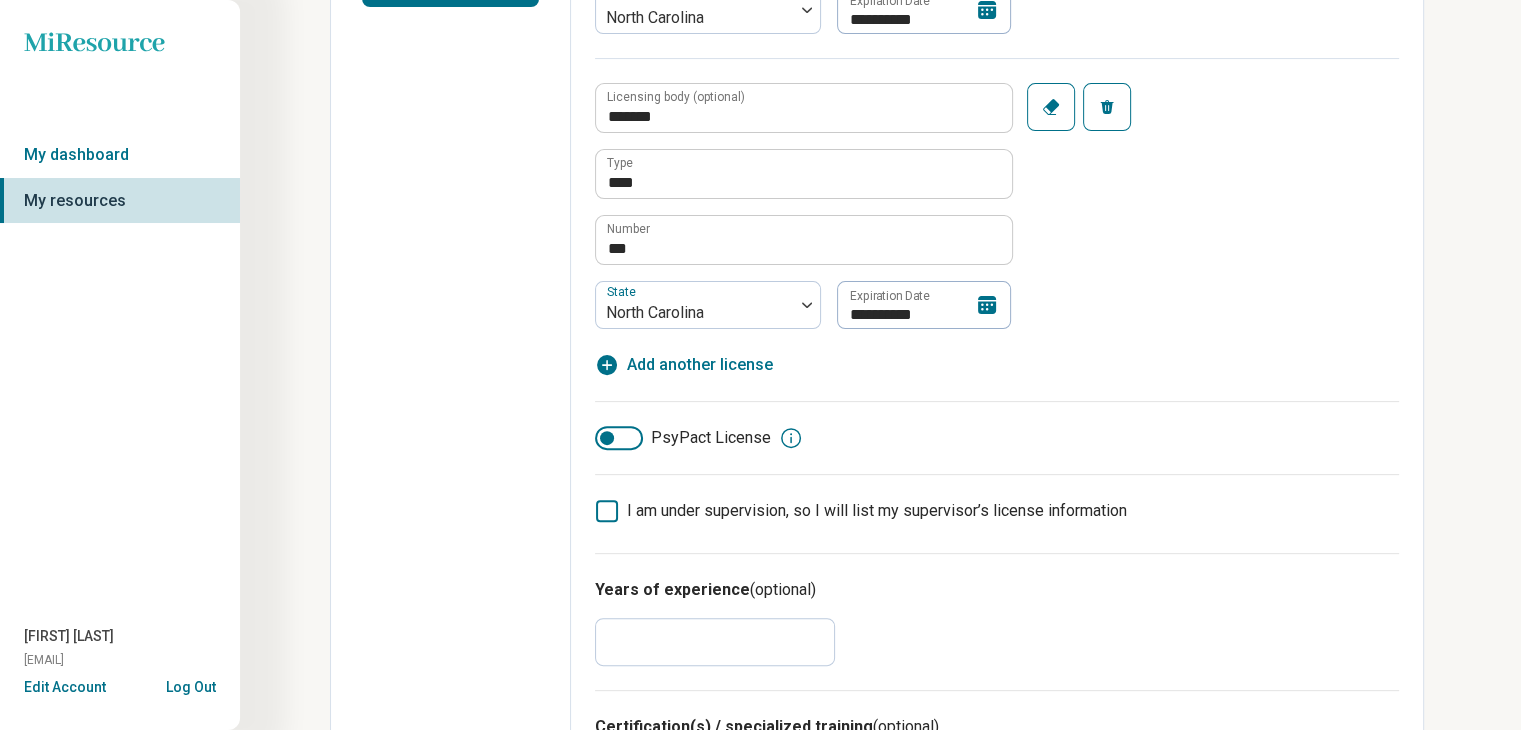 scroll, scrollTop: 0, scrollLeft: 0, axis: both 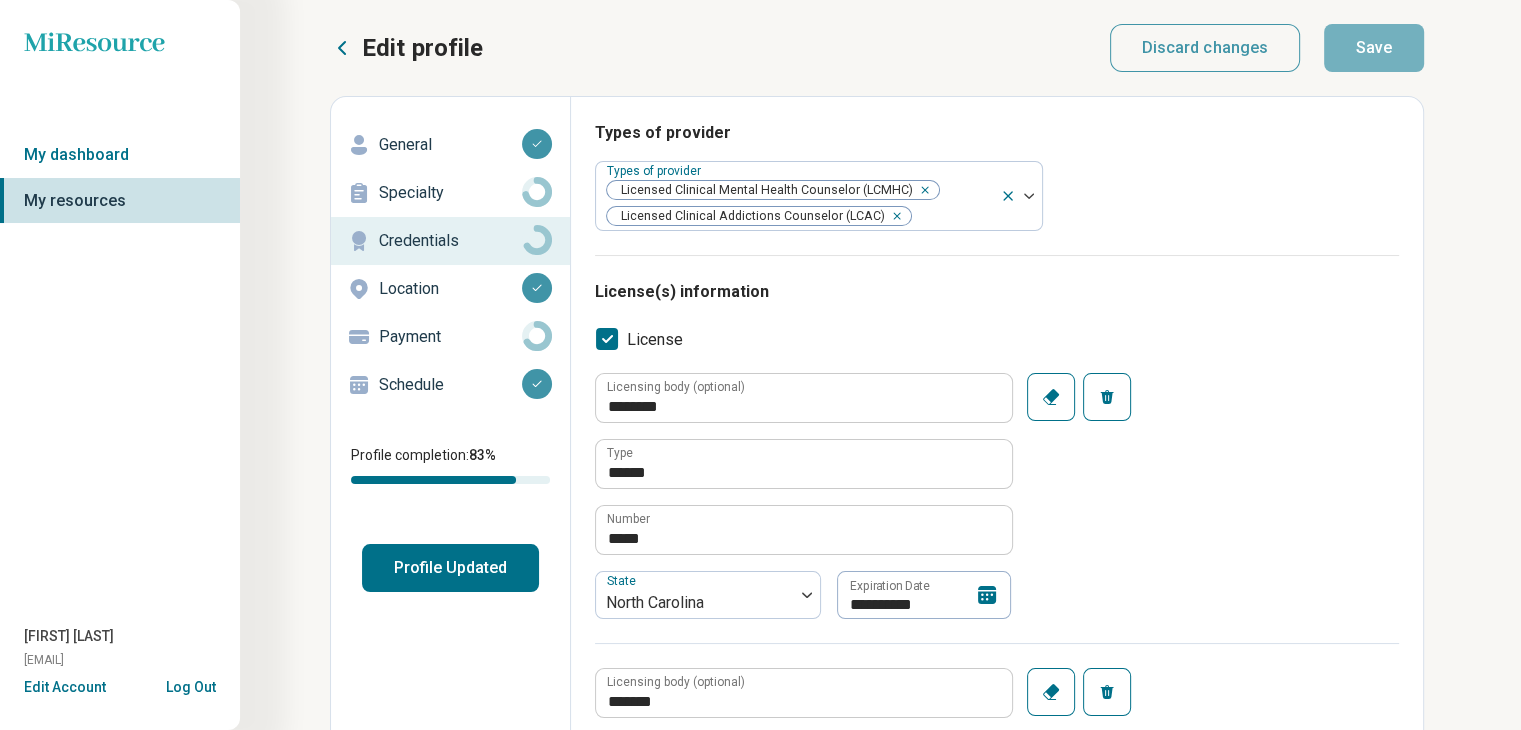 click on "Location" at bounding box center [450, 289] 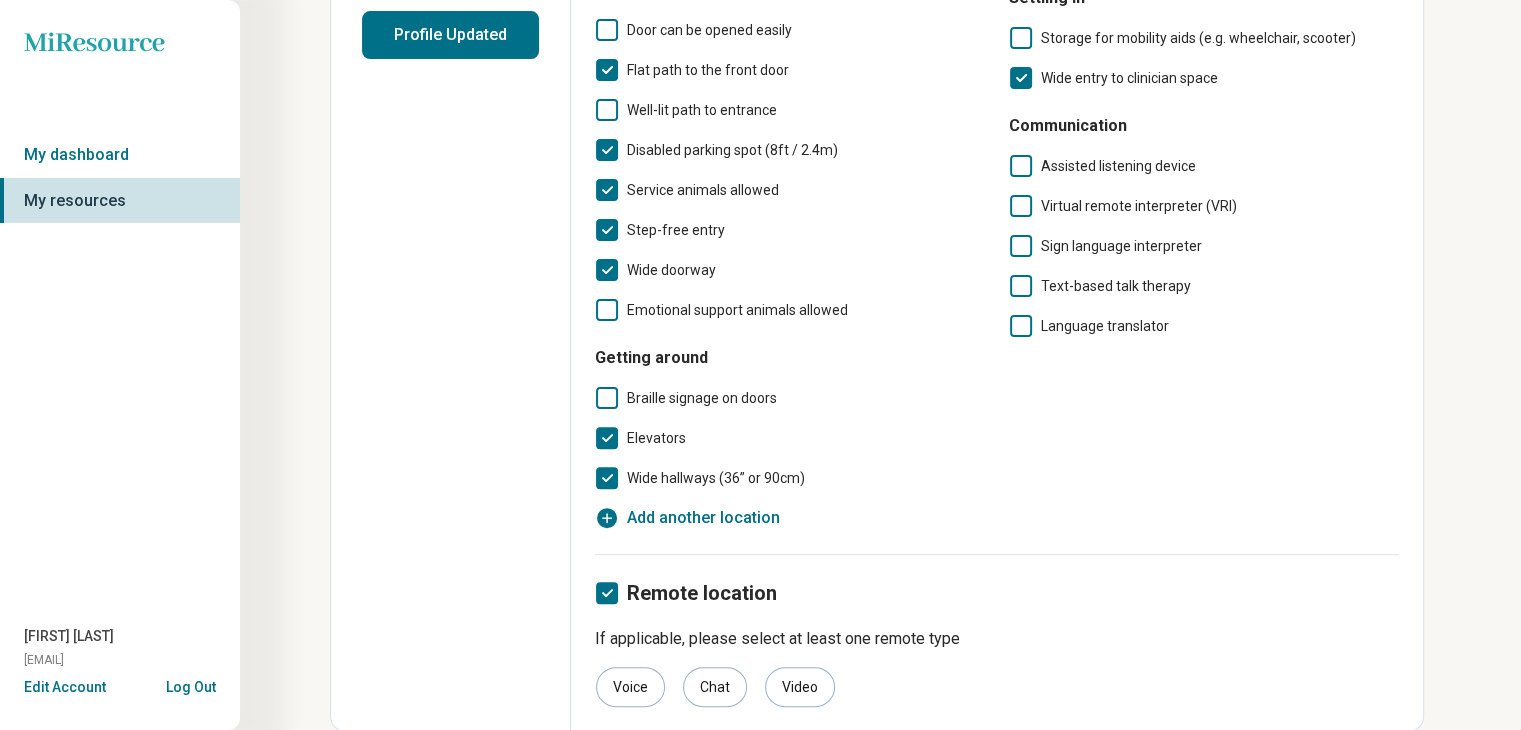 scroll, scrollTop: 0, scrollLeft: 0, axis: both 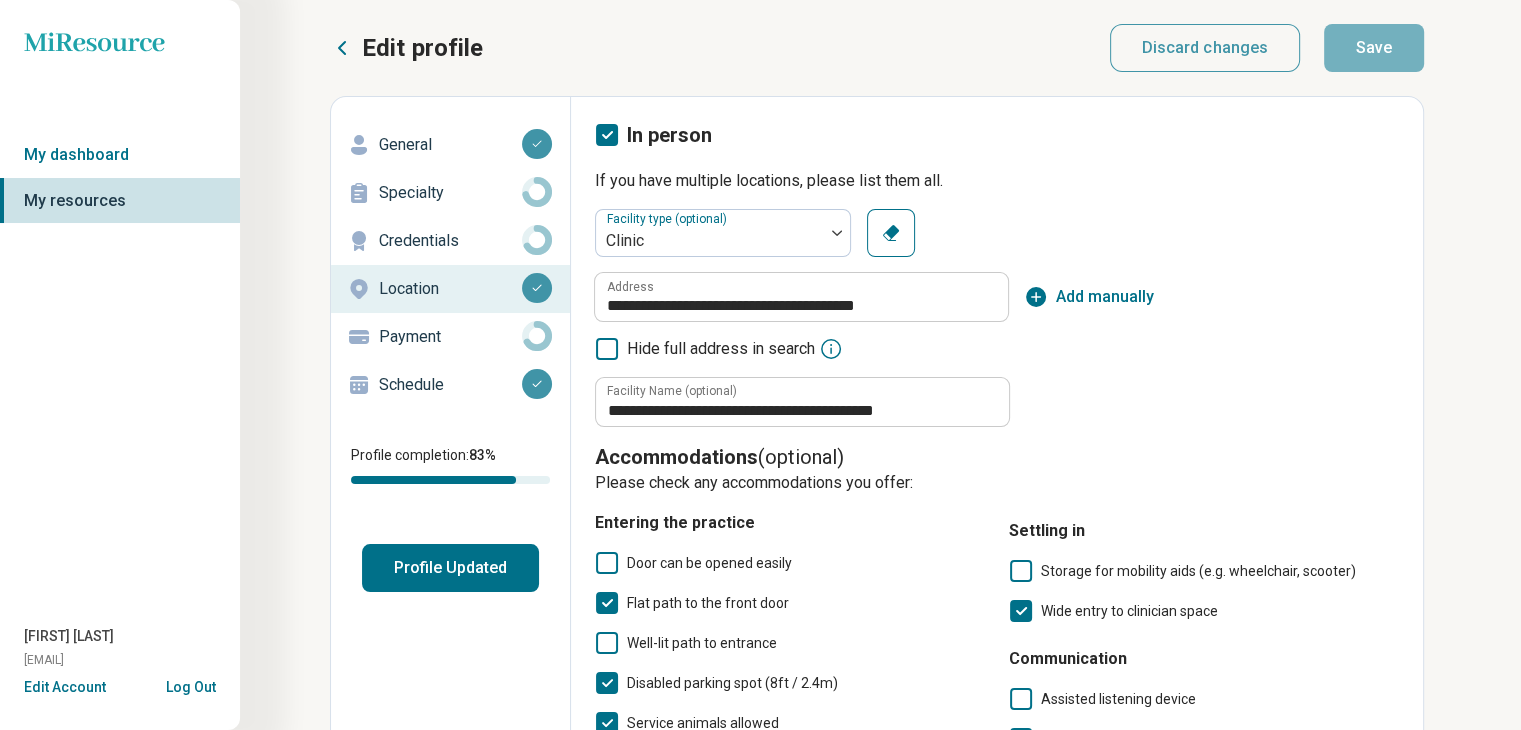 click on "Profile Updated" at bounding box center (450, 568) 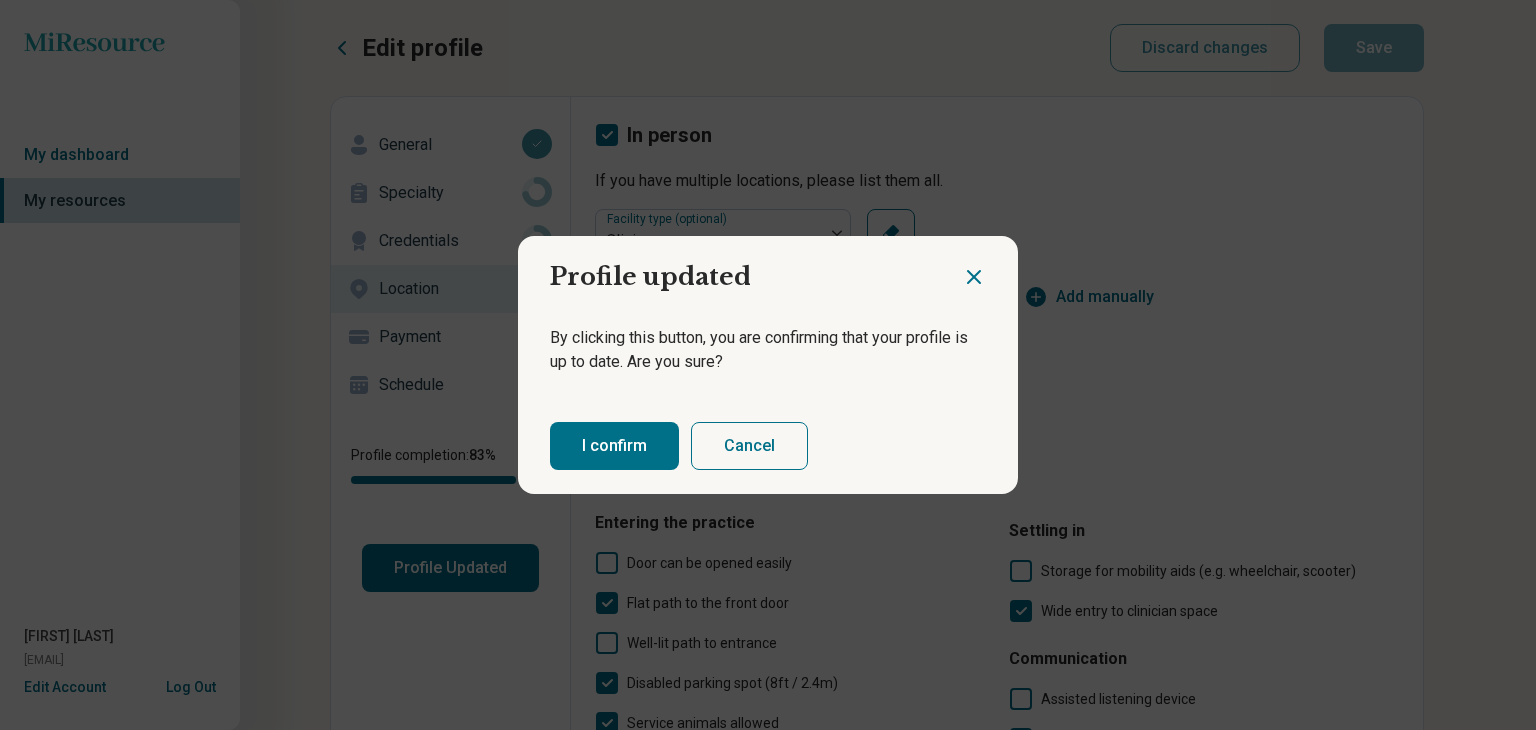 click on "I confirm" at bounding box center [614, 446] 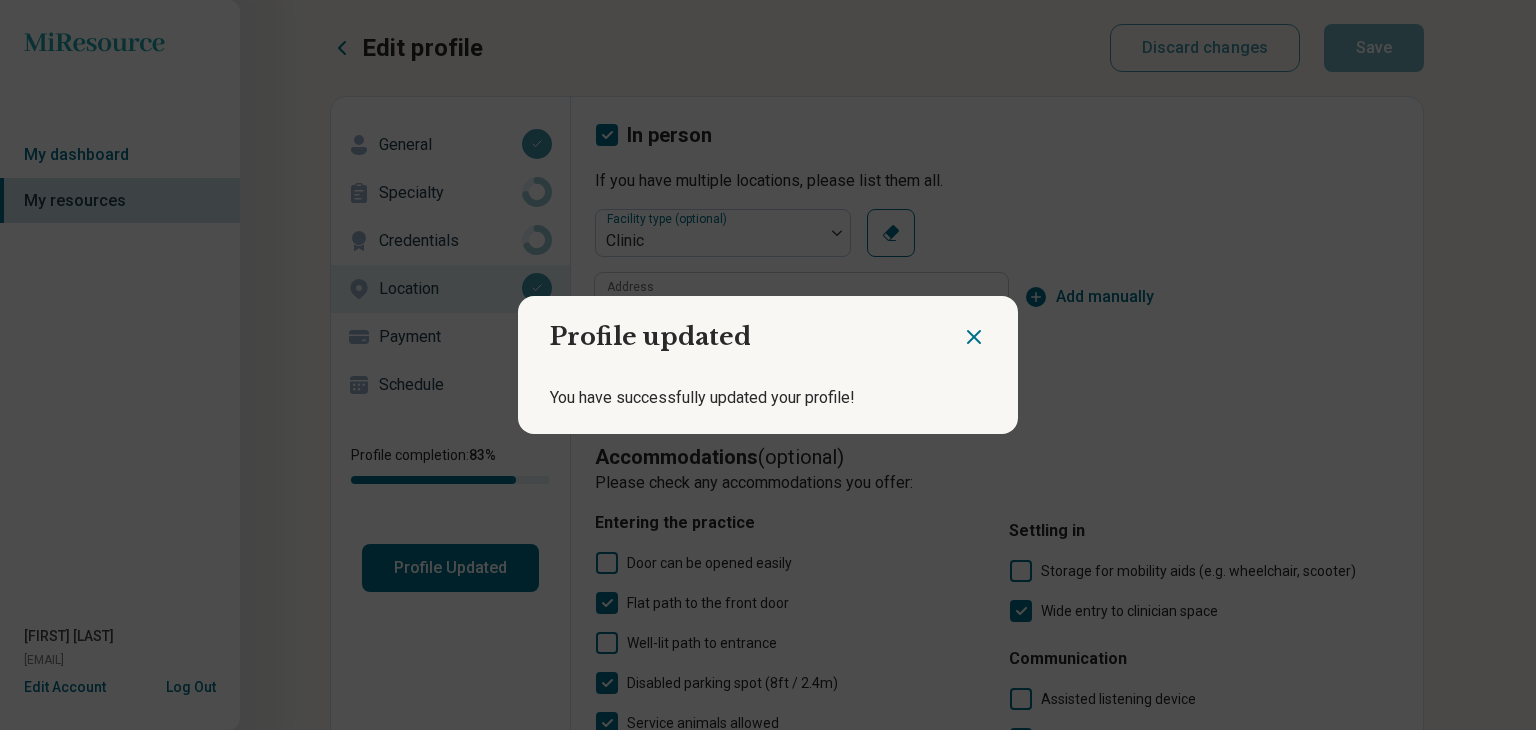 click 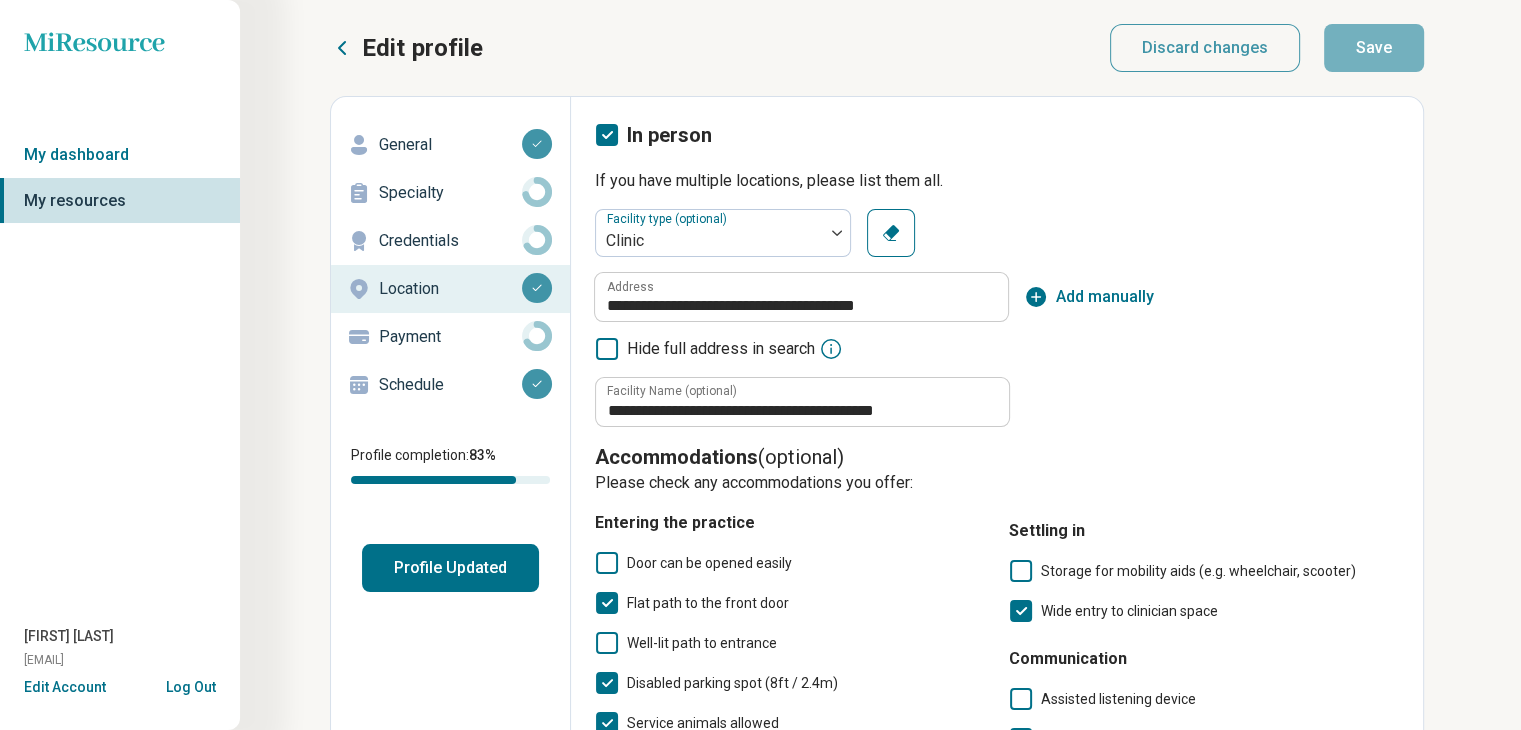 click on "Payment" at bounding box center (450, 337) 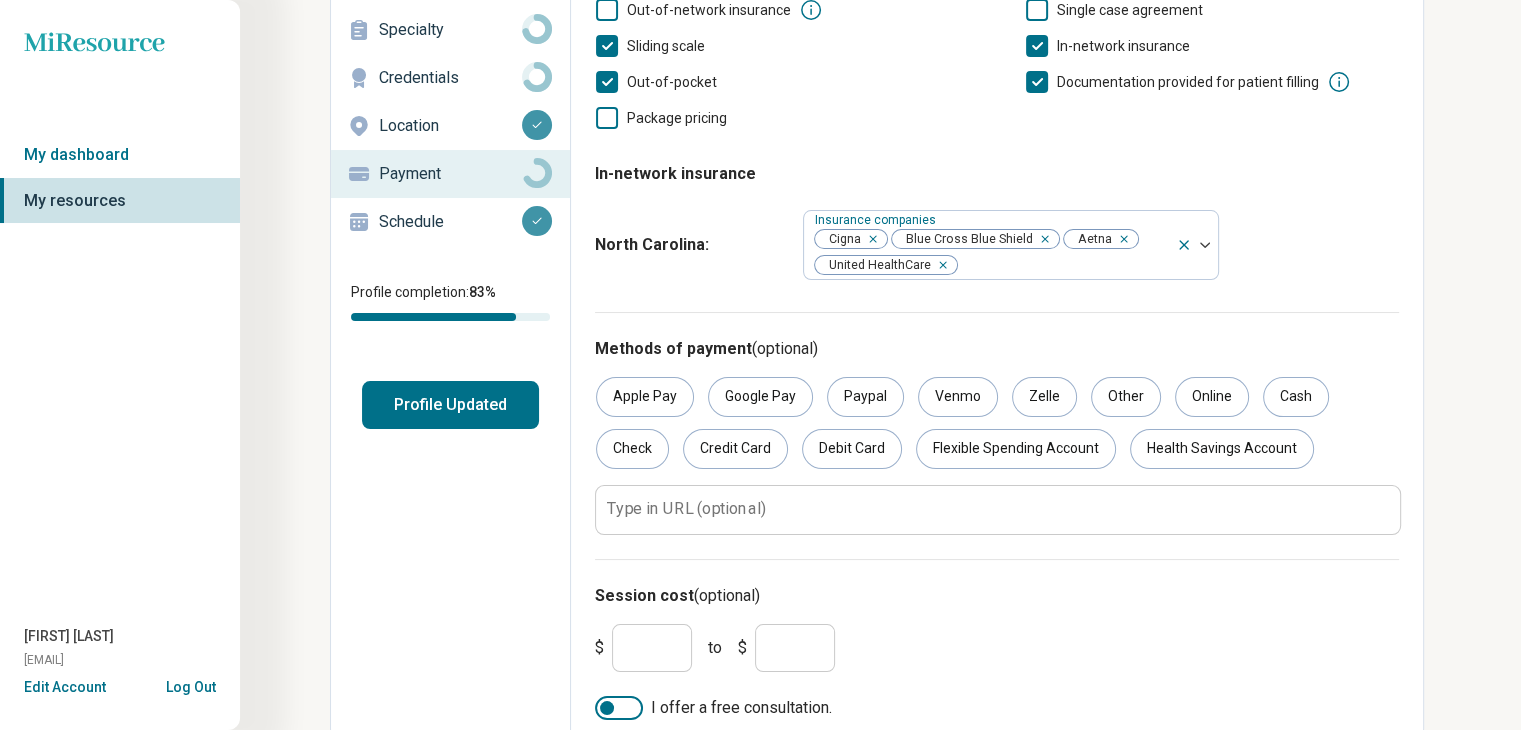 scroll, scrollTop: 0, scrollLeft: 0, axis: both 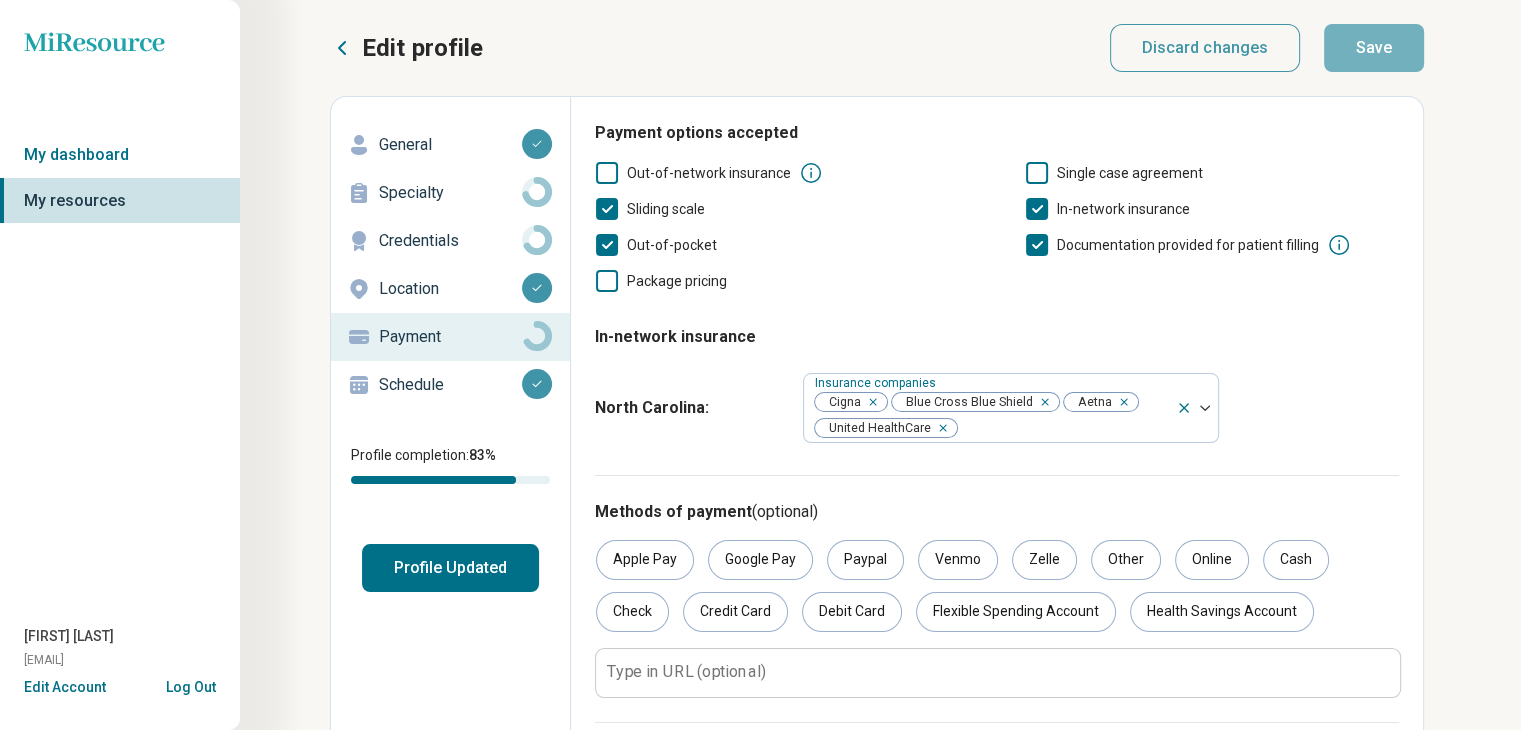 click on "Location" at bounding box center (450, 289) 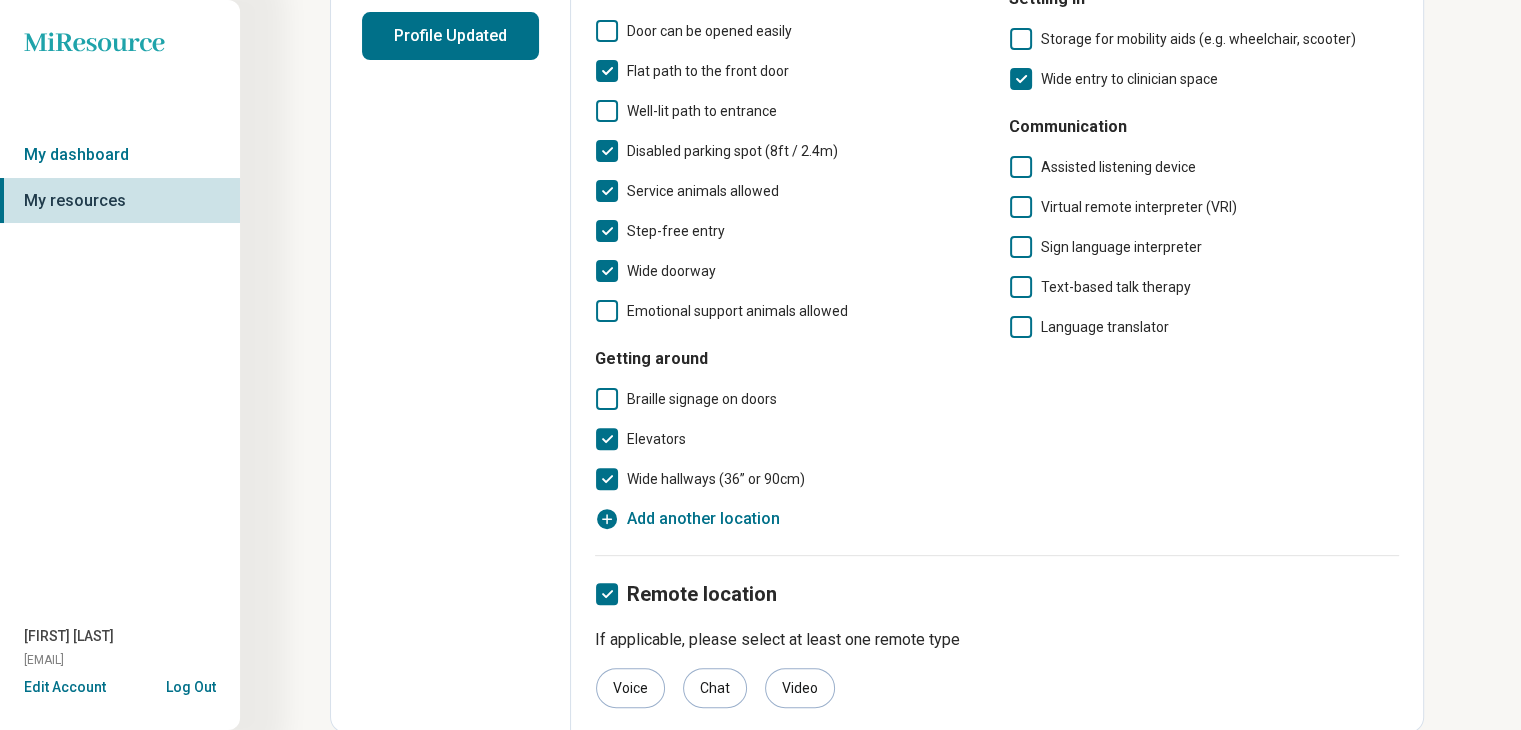 scroll, scrollTop: 533, scrollLeft: 0, axis: vertical 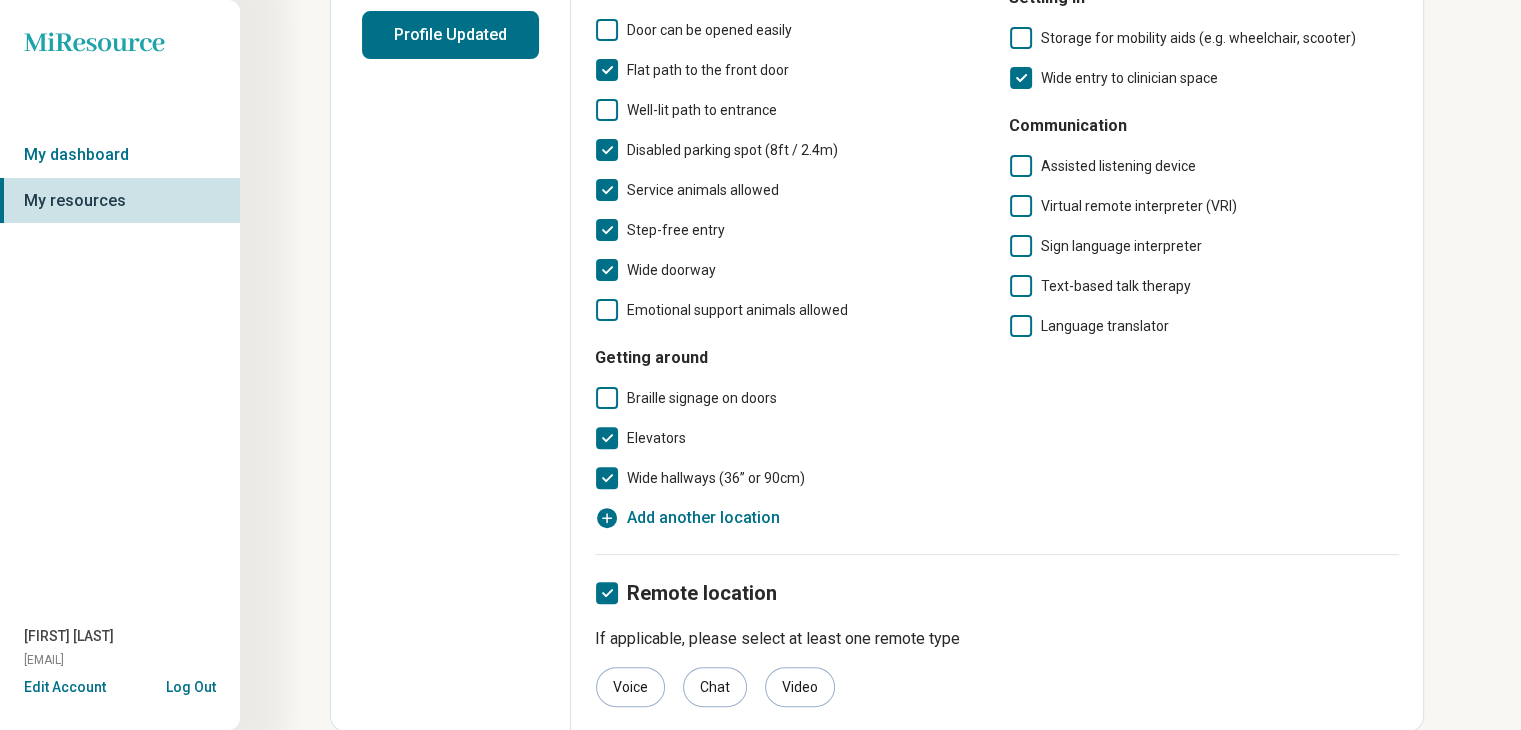 click on "Add another location" at bounding box center (703, 518) 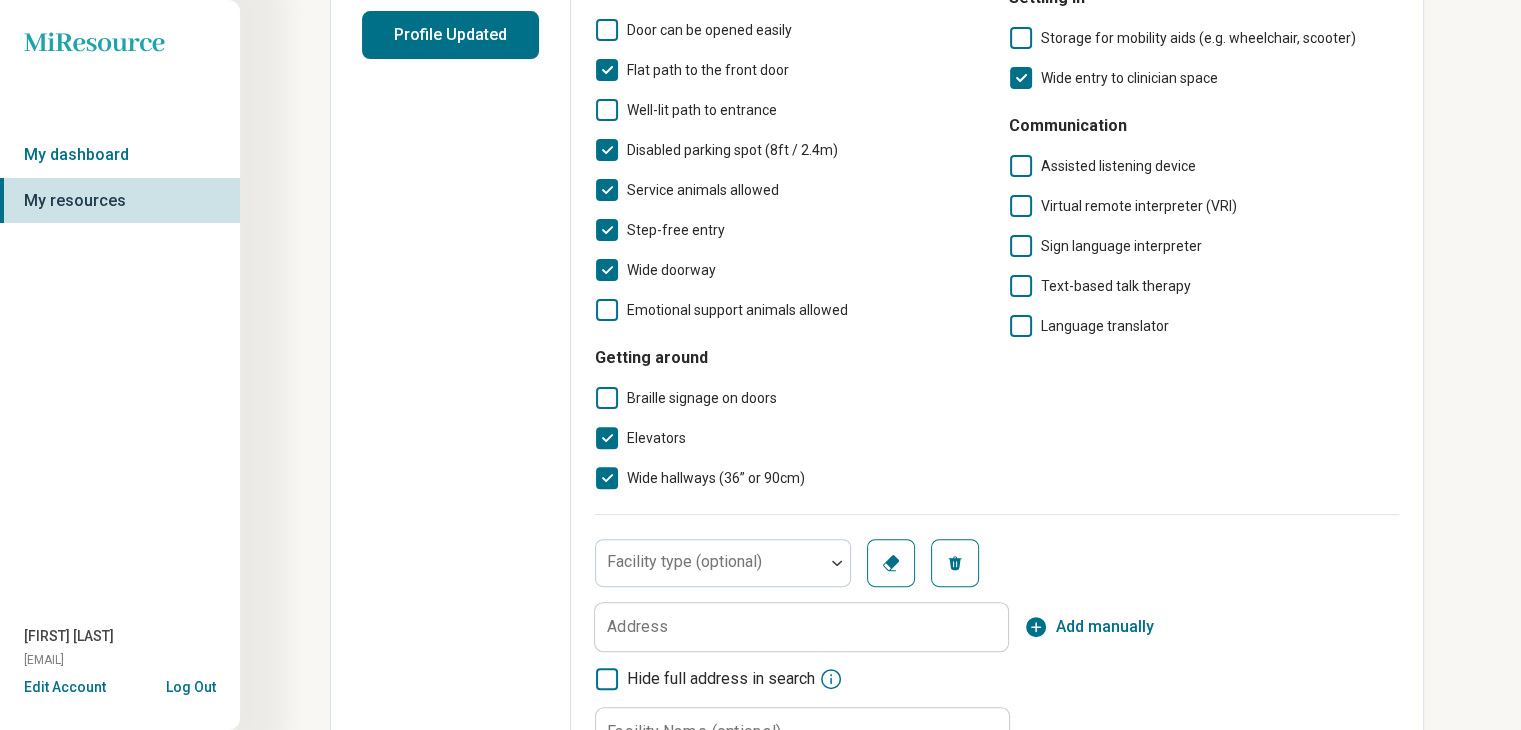 scroll, scrollTop: 10, scrollLeft: 0, axis: vertical 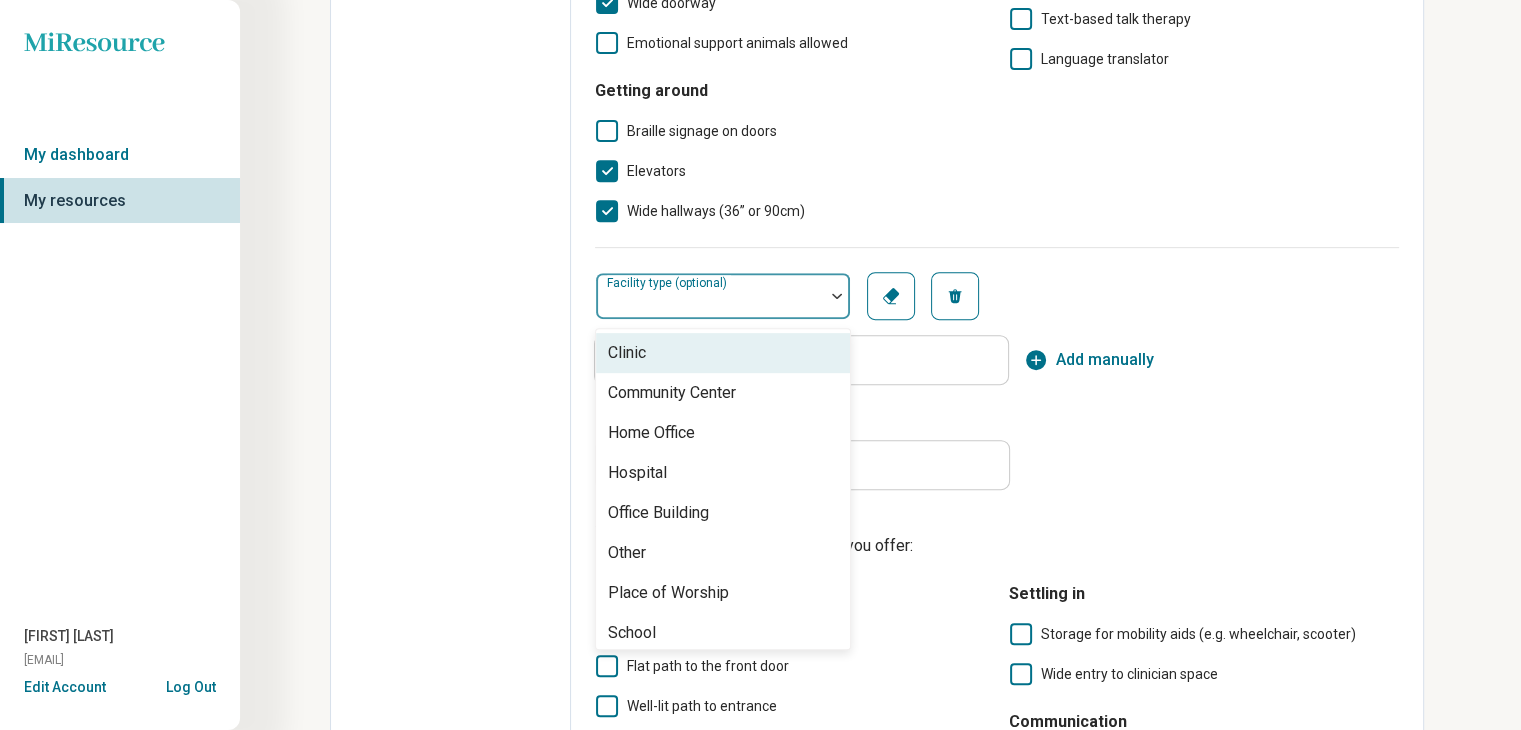 click at bounding box center [837, 296] 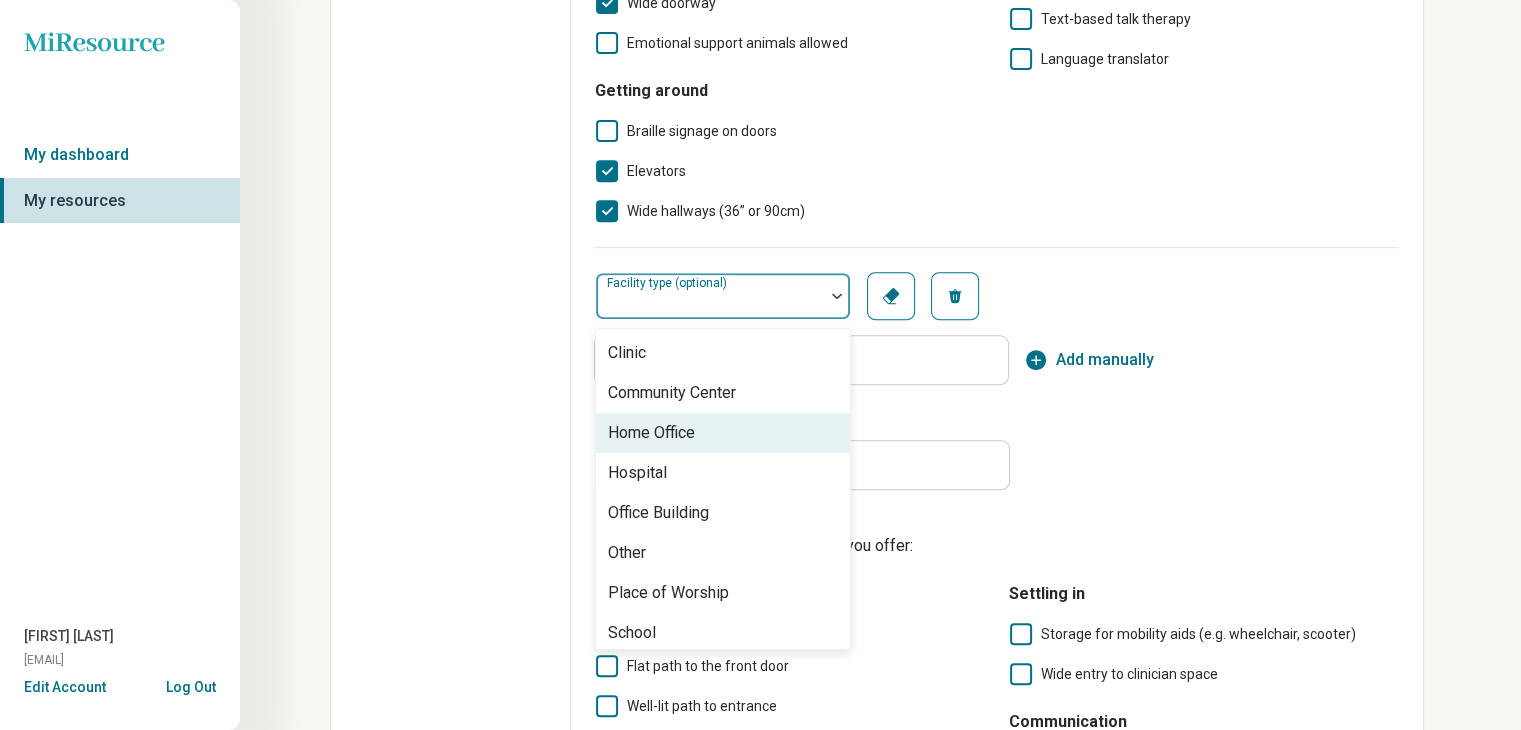 click on "Home Office" at bounding box center [723, 433] 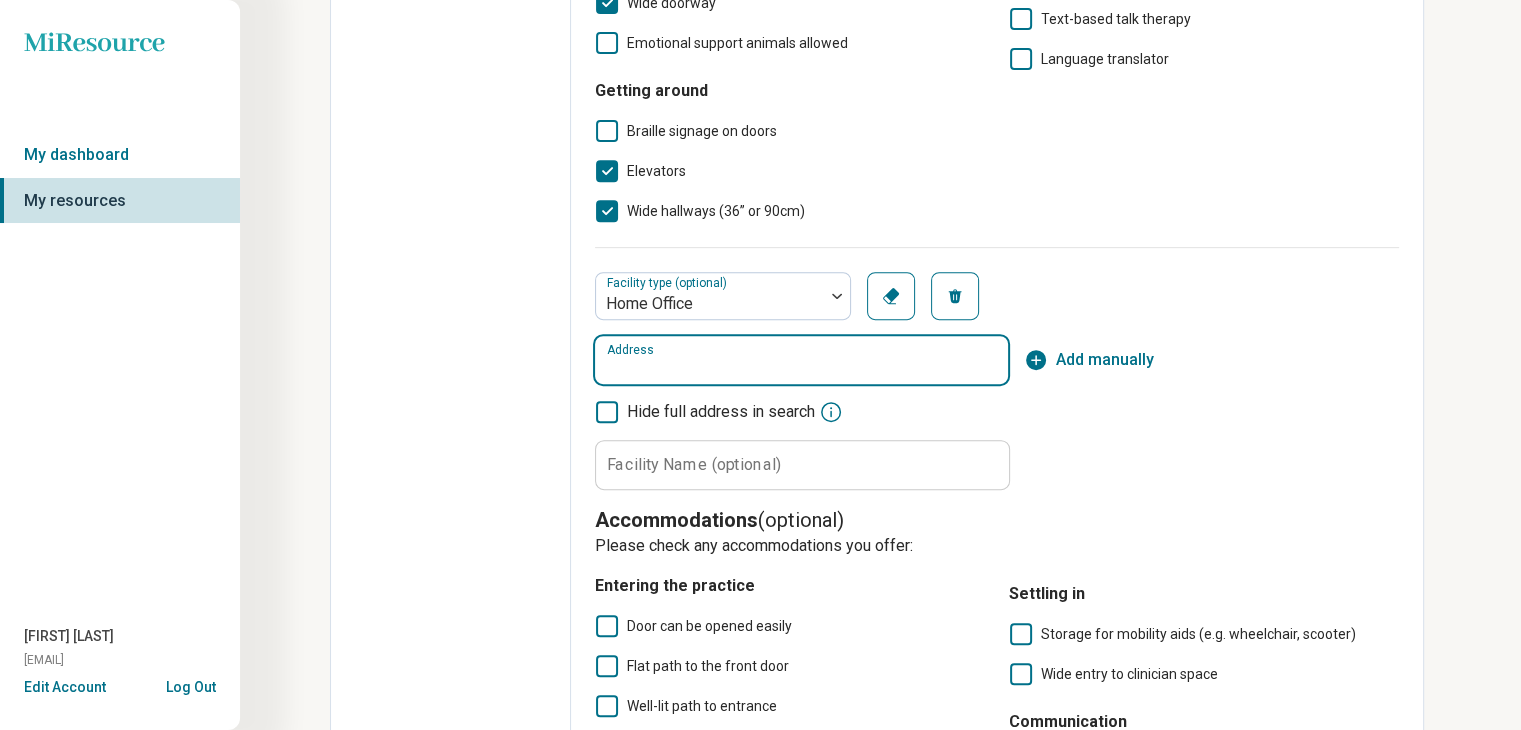 click on "Address" at bounding box center [801, 360] 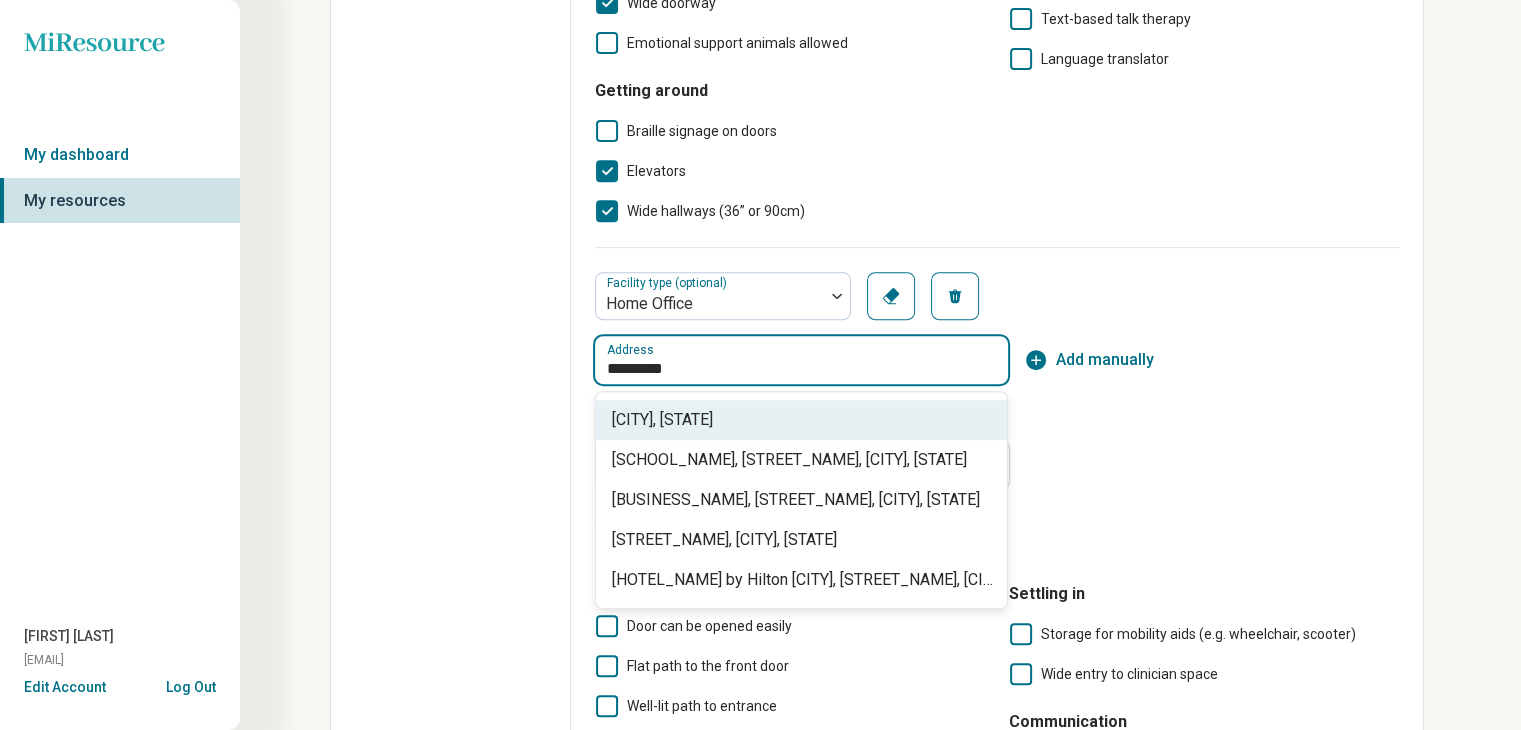 click on "[CITY], [STATE]" at bounding box center (805, 420) 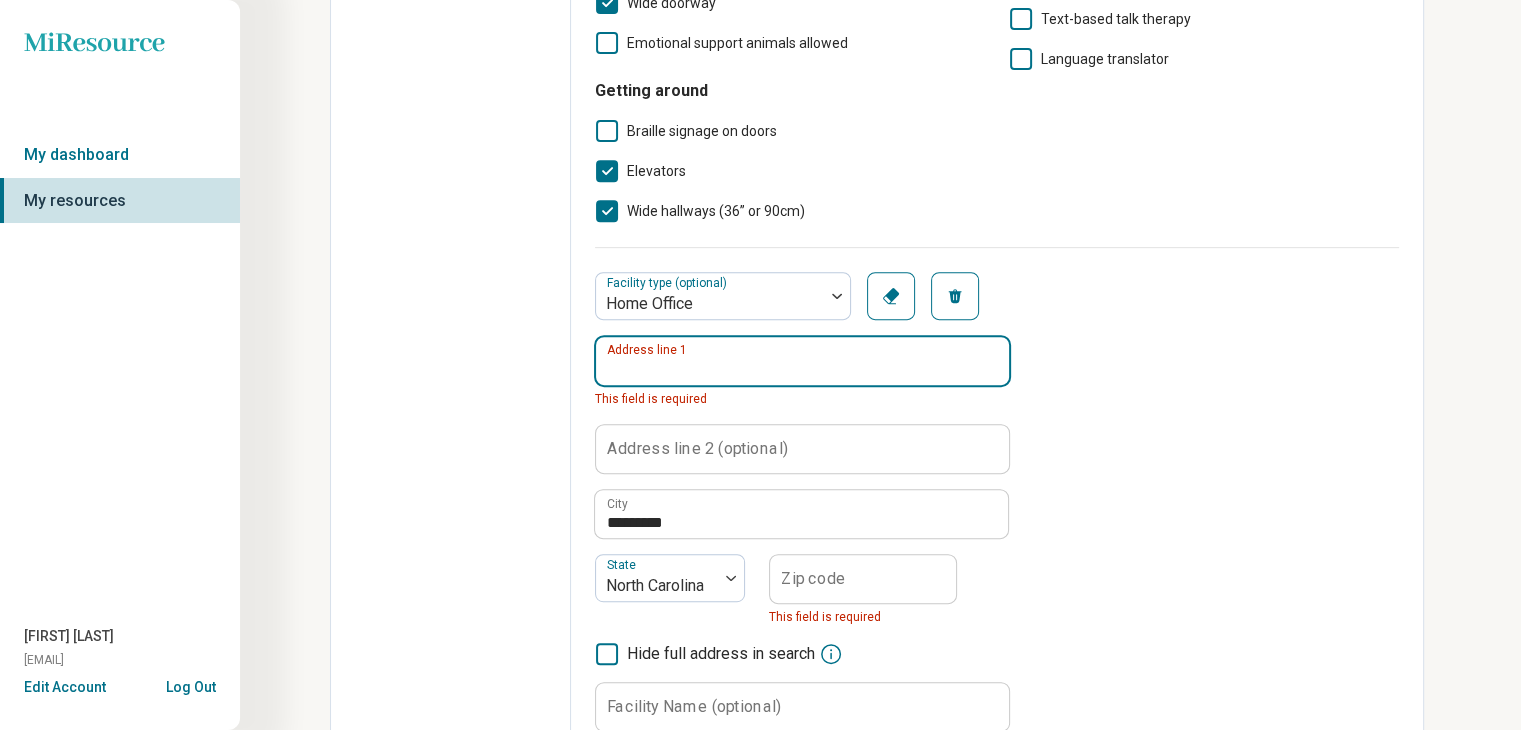 click on "Address line 1" at bounding box center (802, 361) 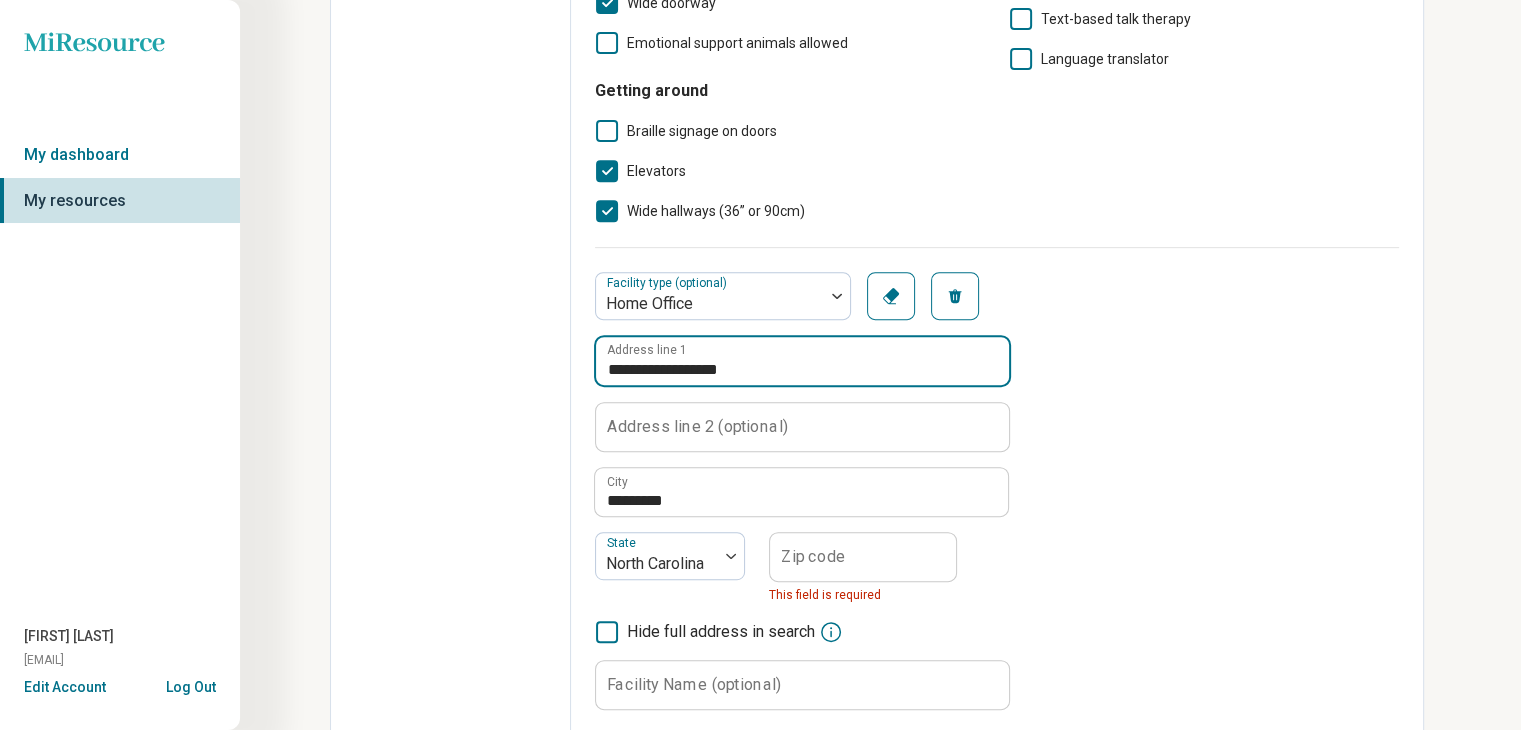 type on "**********" 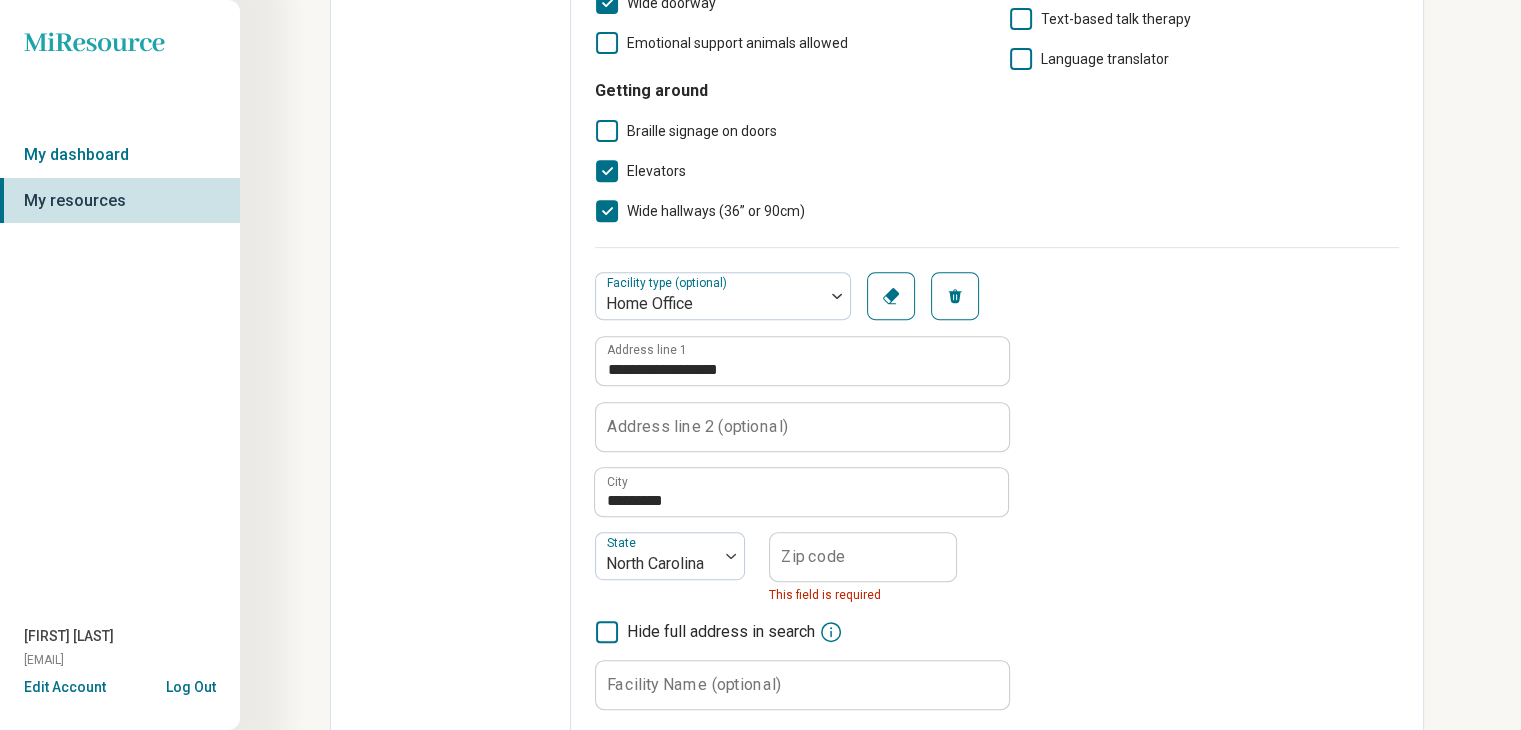 click 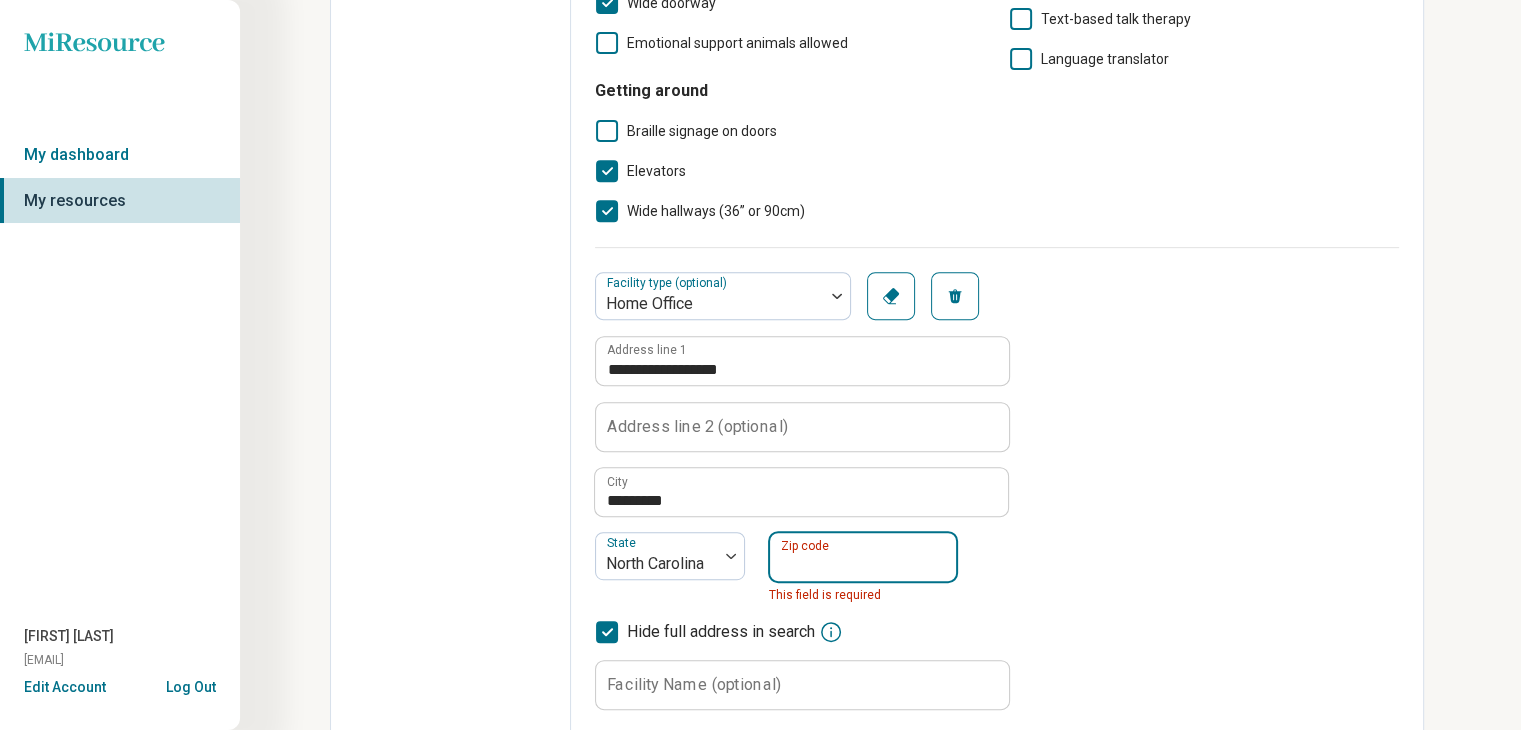 click on "Zip code" at bounding box center (863, 557) 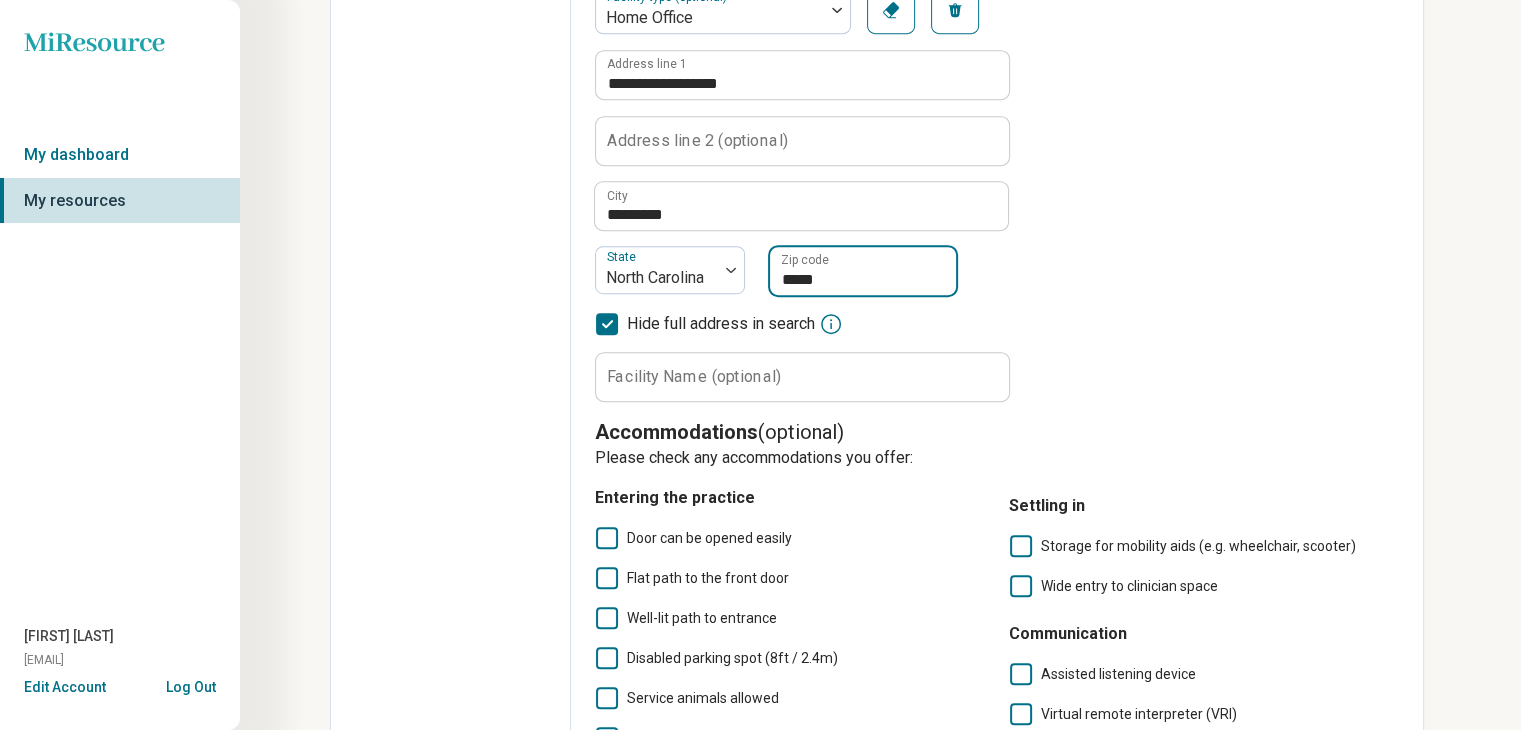 scroll, scrollTop: 1088, scrollLeft: 0, axis: vertical 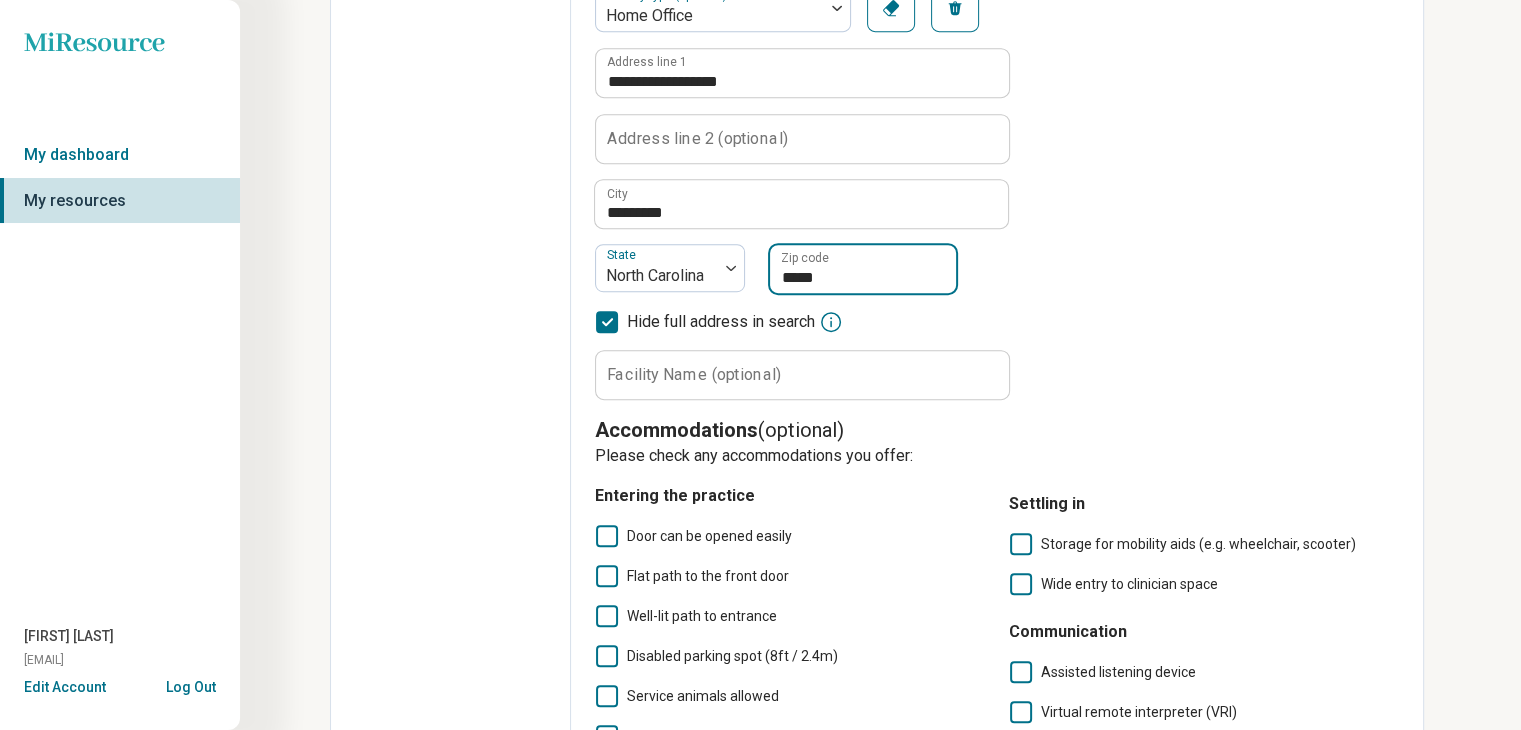 type on "*****" 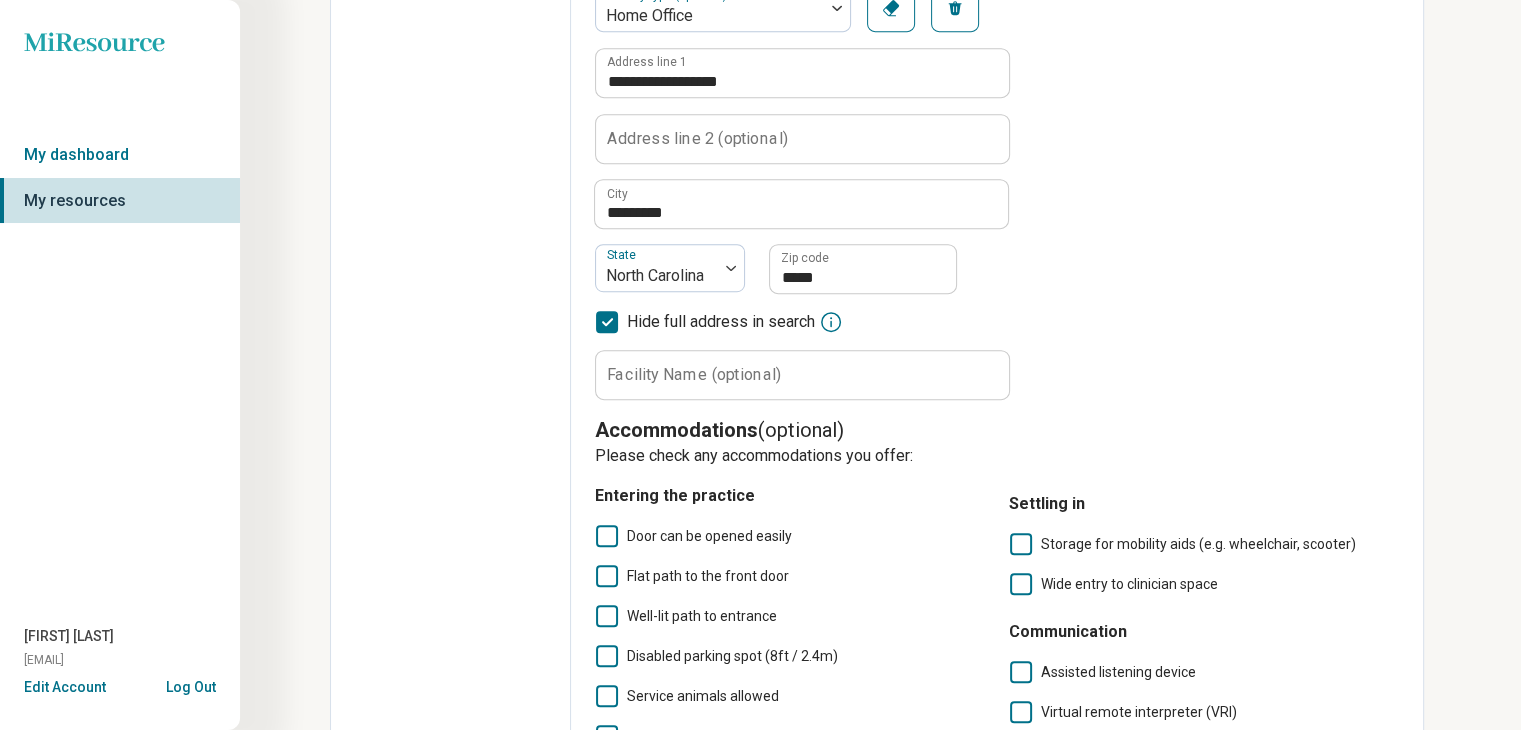 click on "Facility Name (optional)" at bounding box center [694, 374] 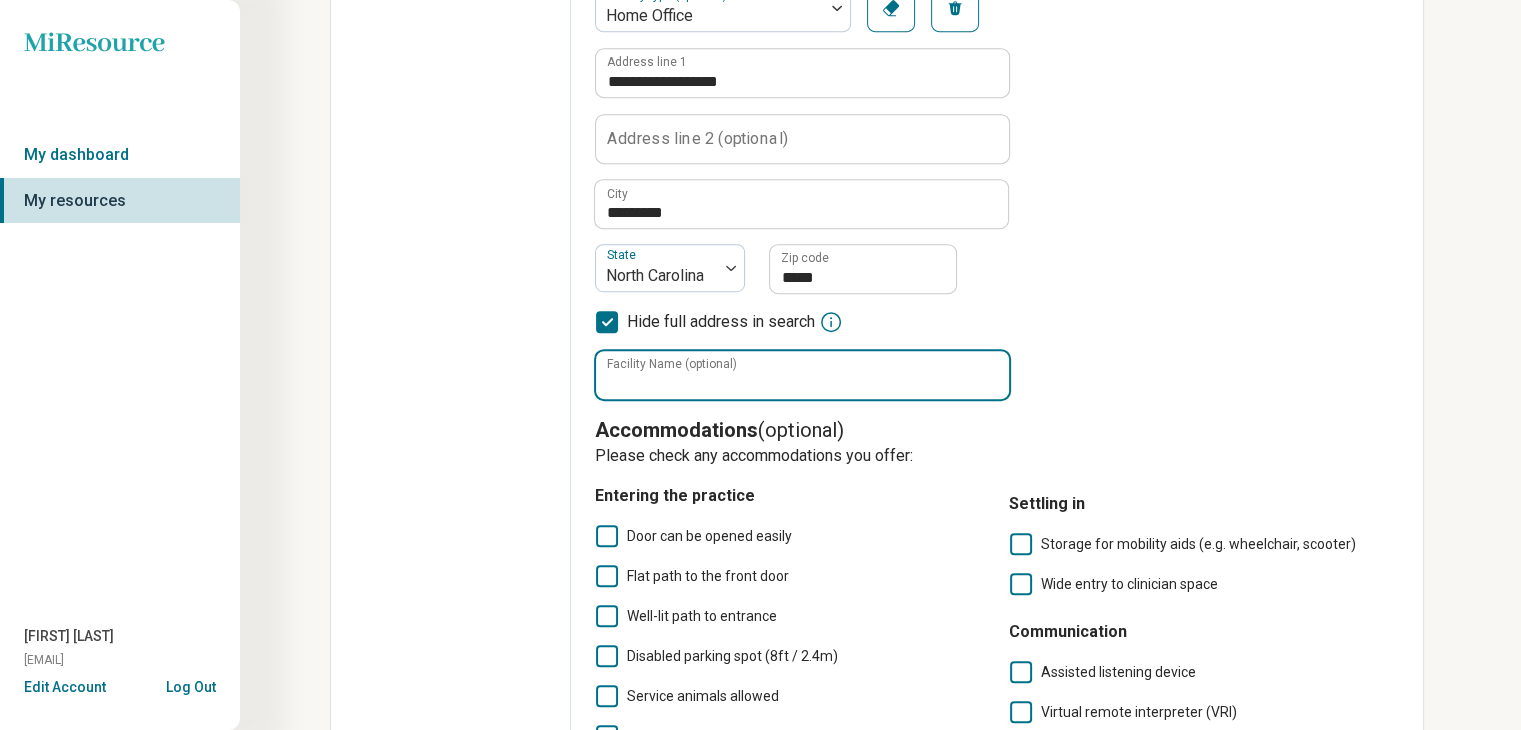 click on "Facility Name (optional)" at bounding box center (802, 375) 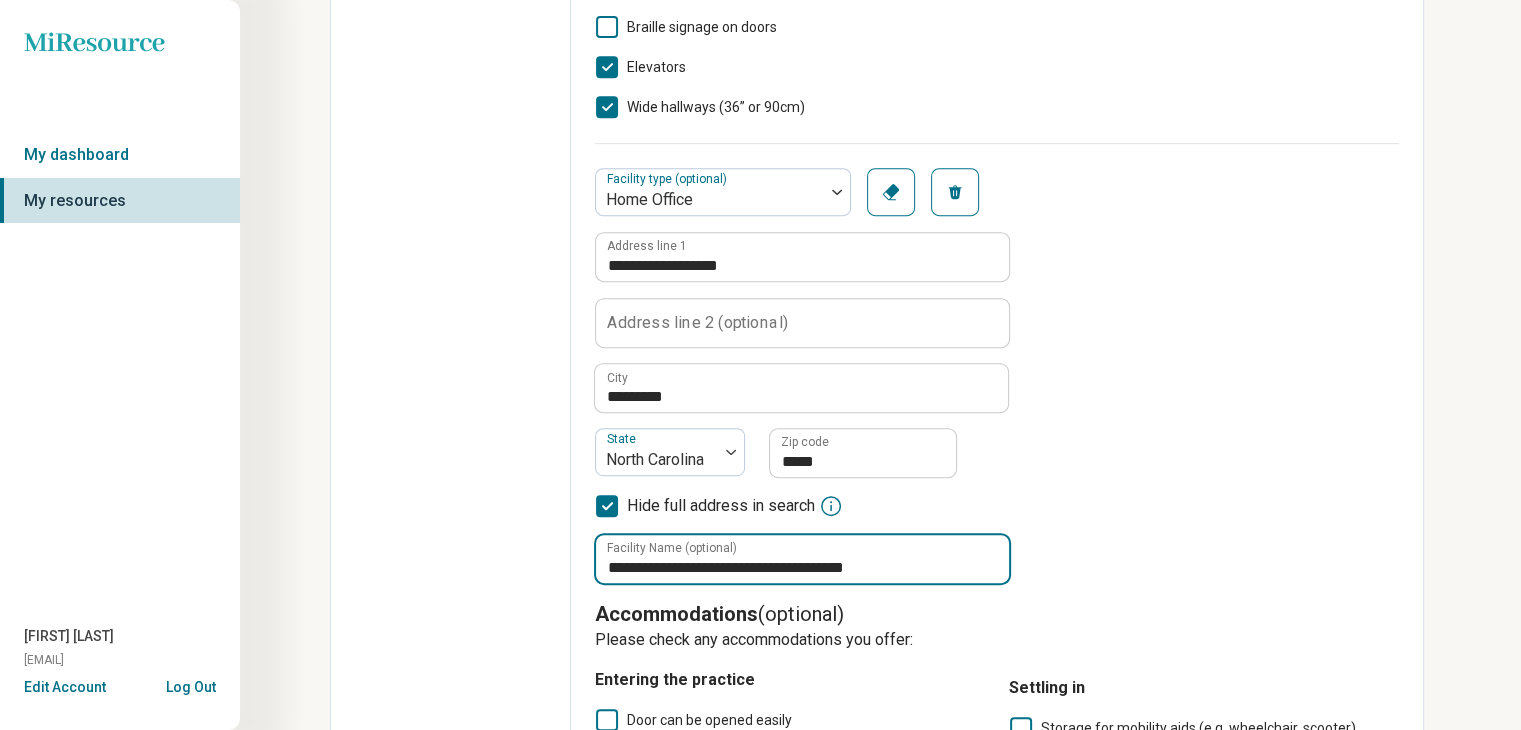 scroll, scrollTop: 910, scrollLeft: 0, axis: vertical 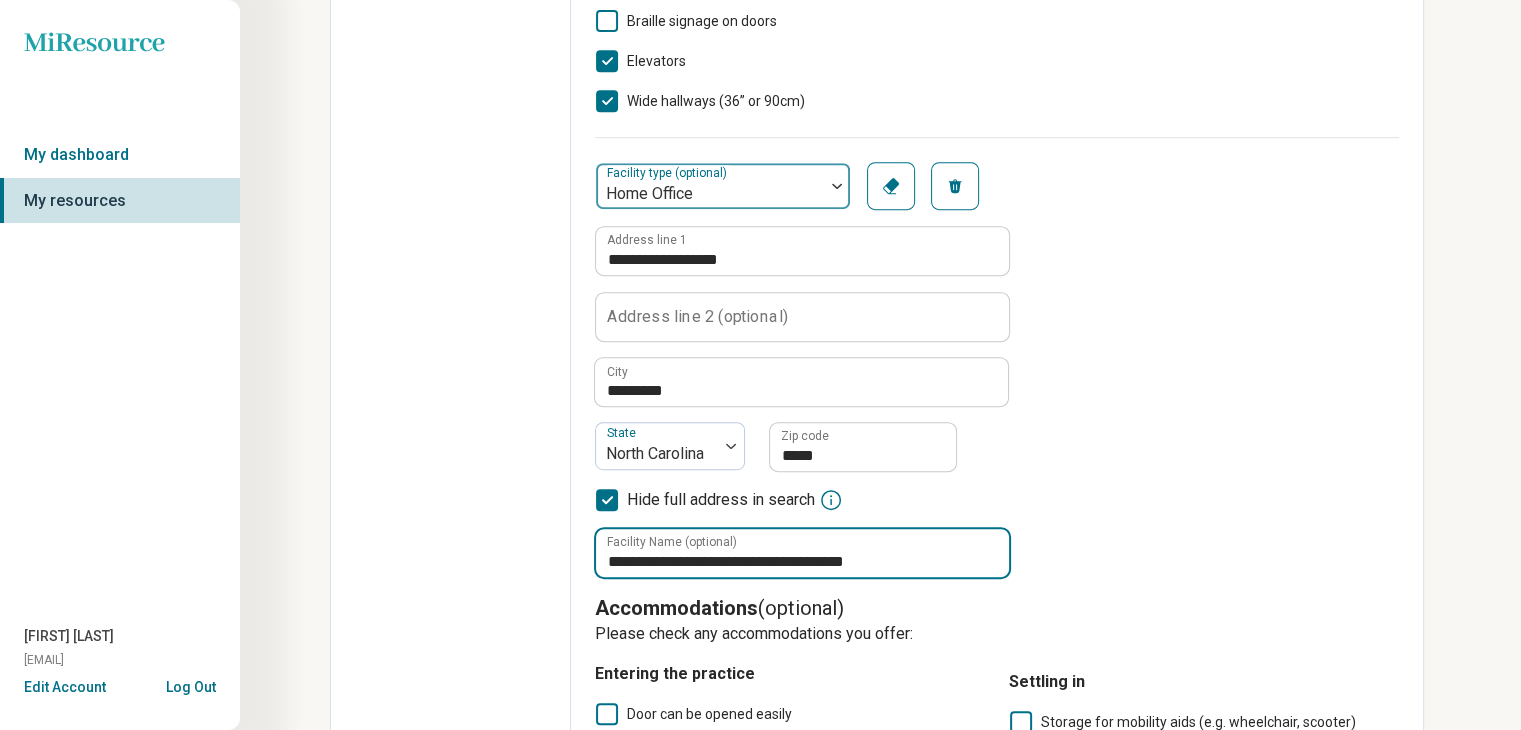type on "**********" 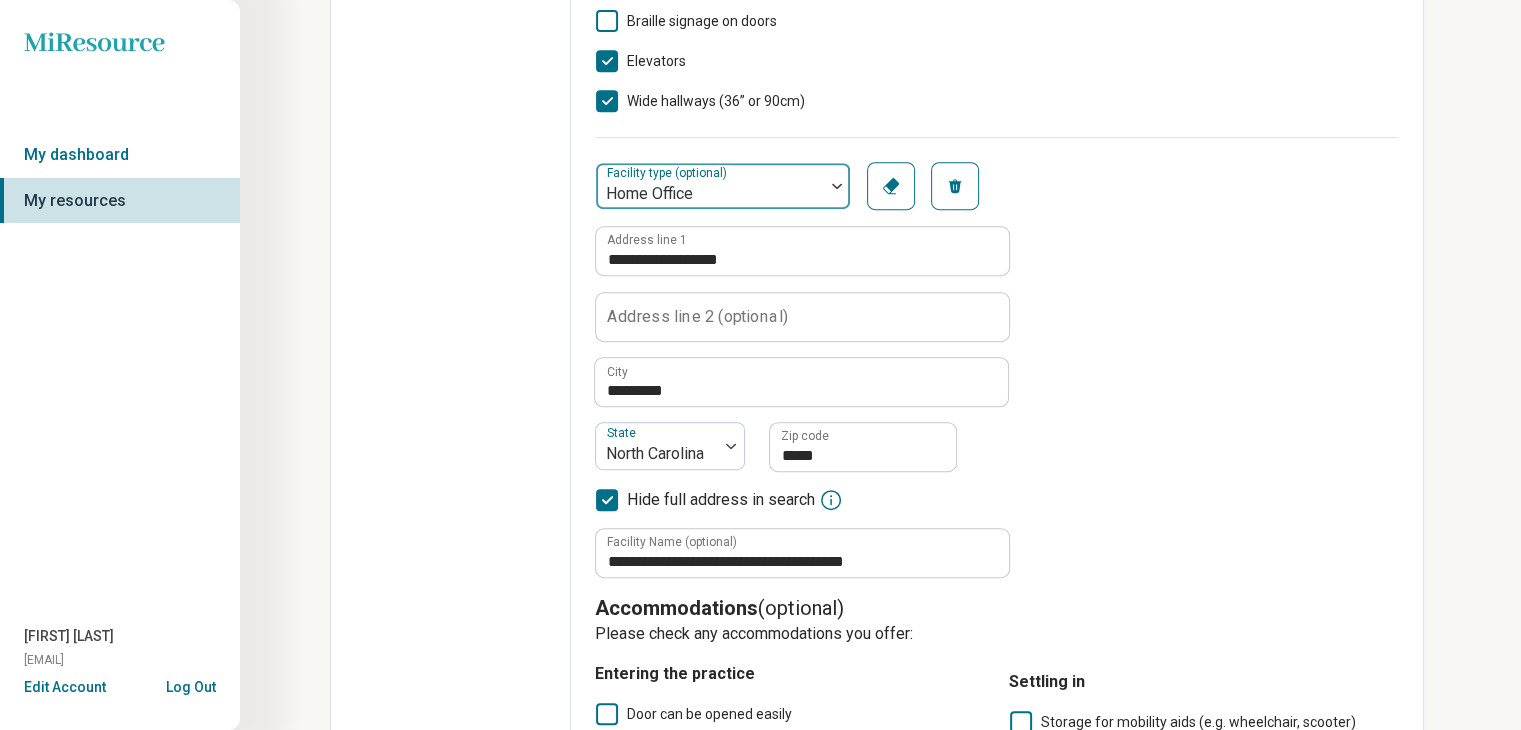 click at bounding box center (837, 186) 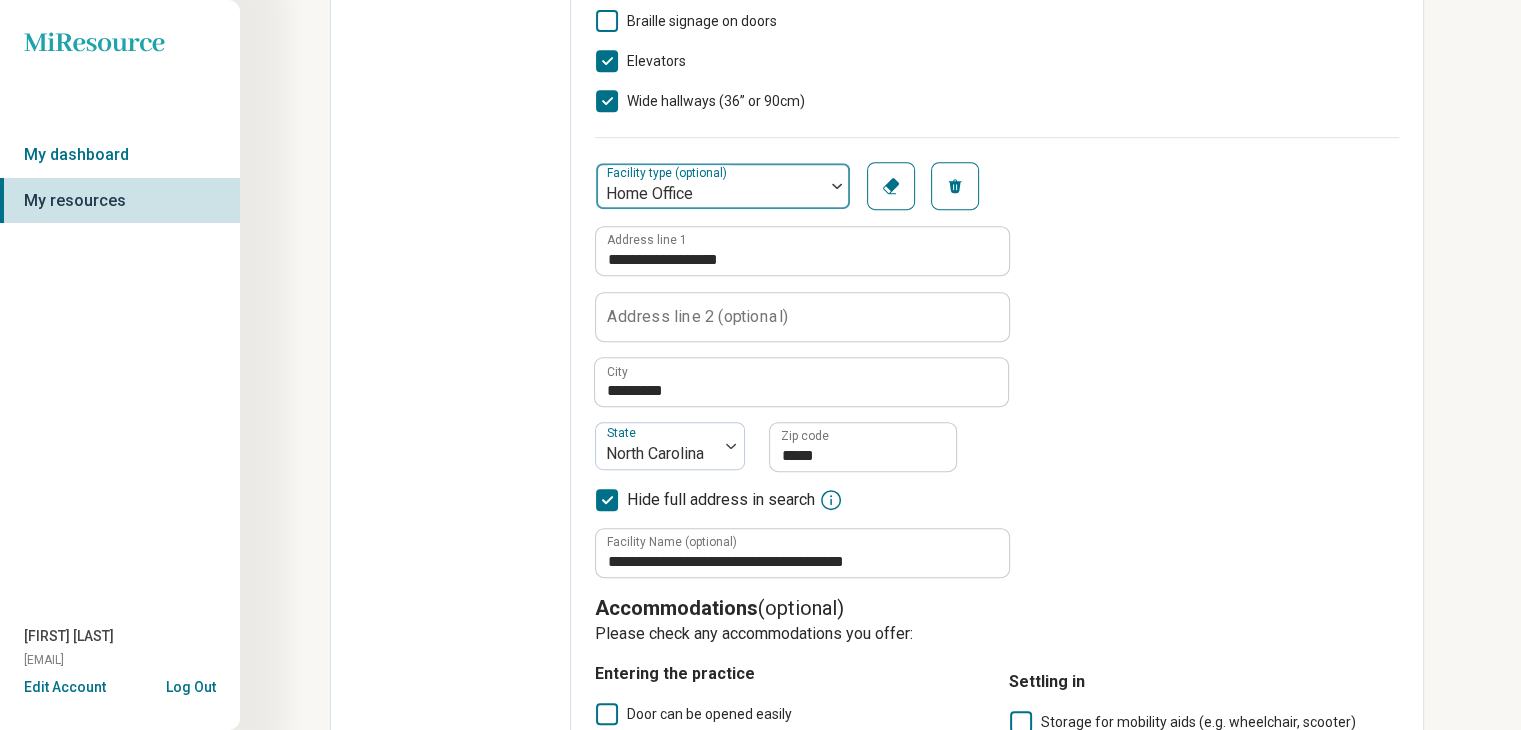 click at bounding box center (837, 186) 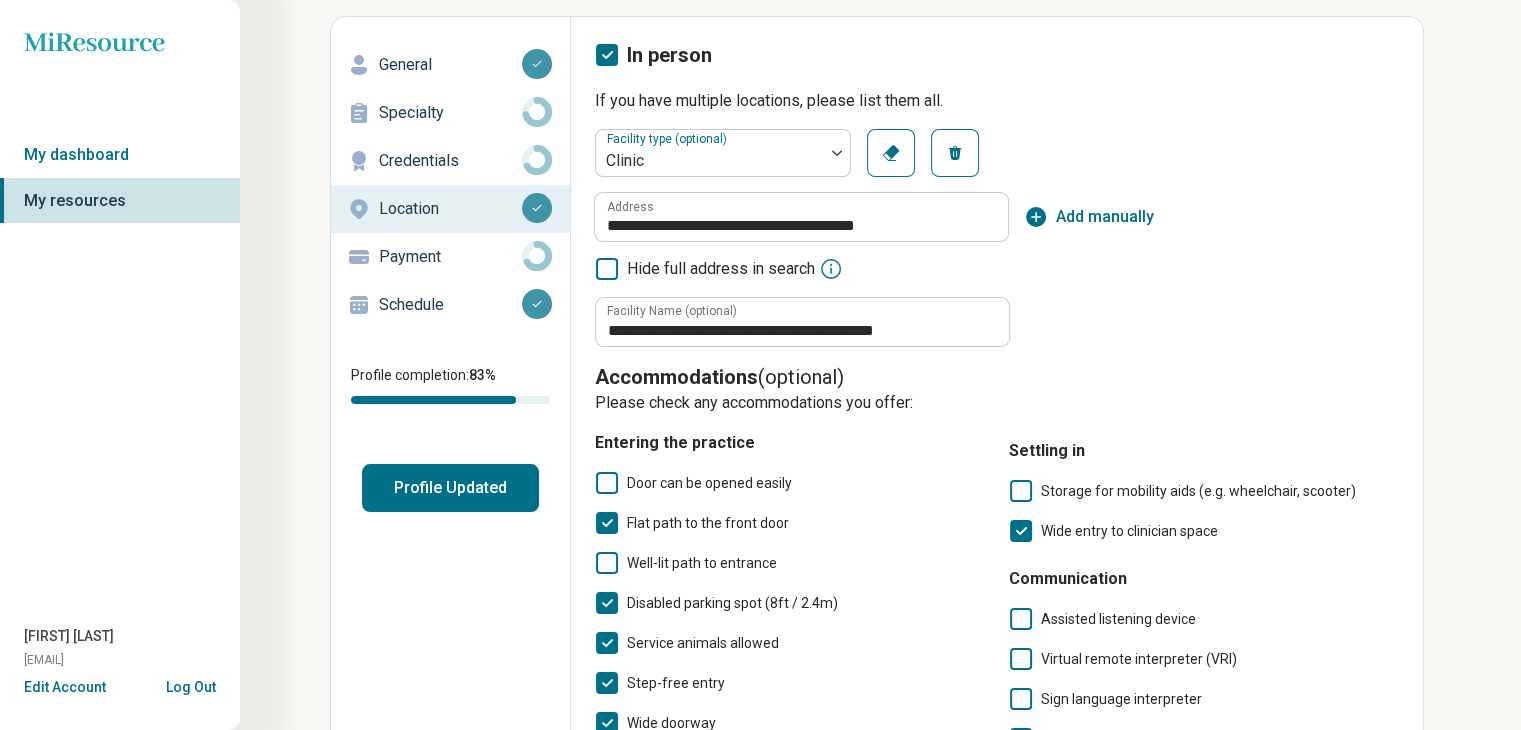 scroll, scrollTop: 79, scrollLeft: 0, axis: vertical 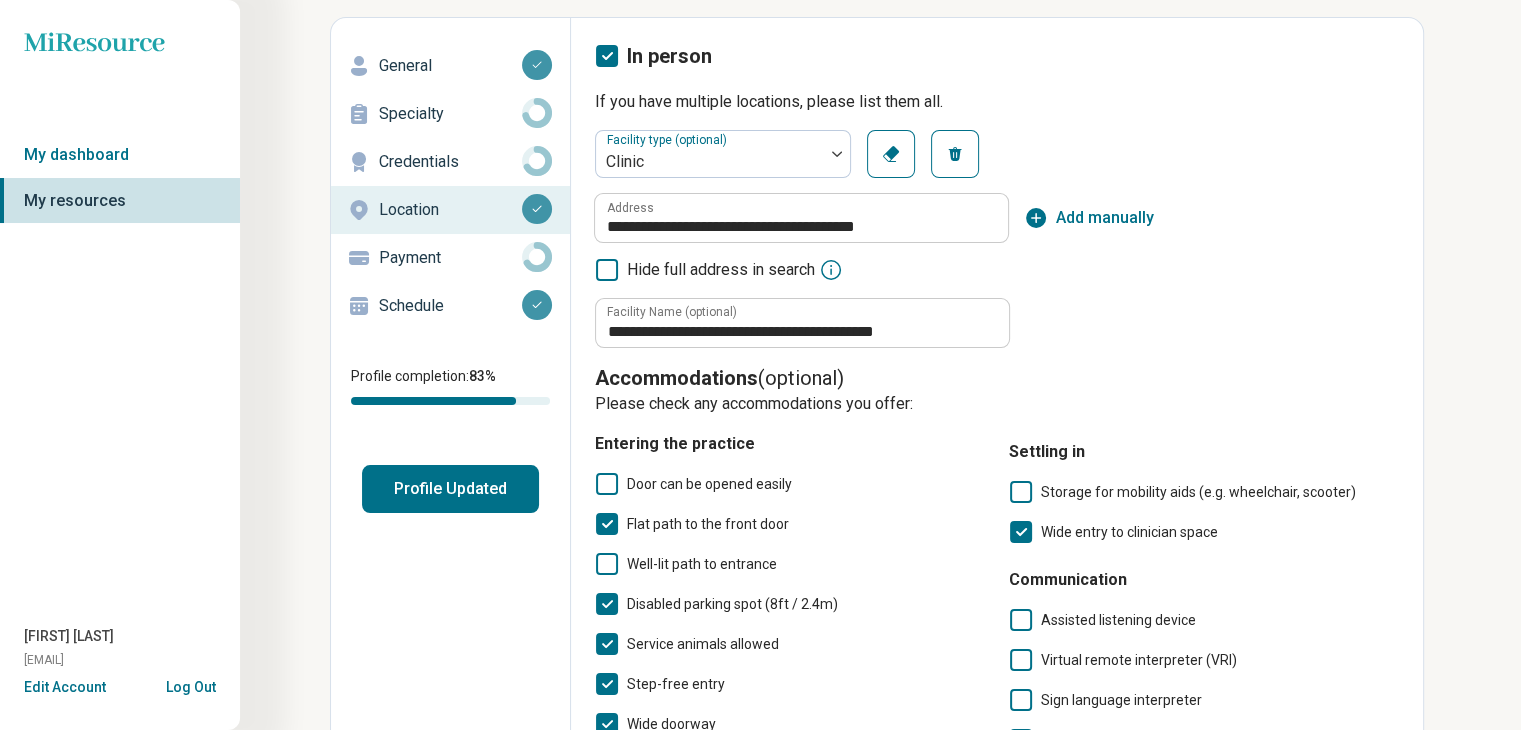 click on "Profile Updated" at bounding box center [450, 489] 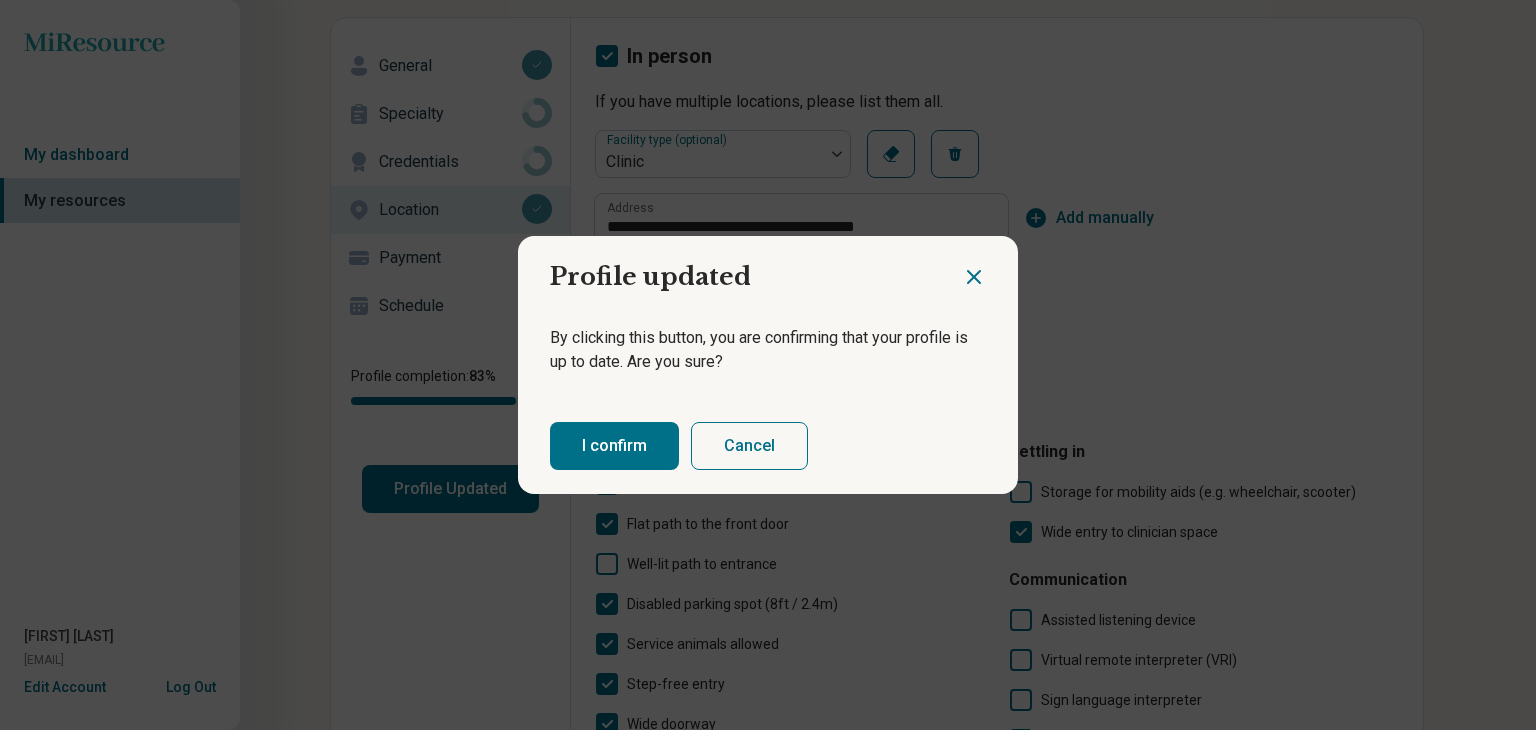 click on "I confirm" at bounding box center [614, 446] 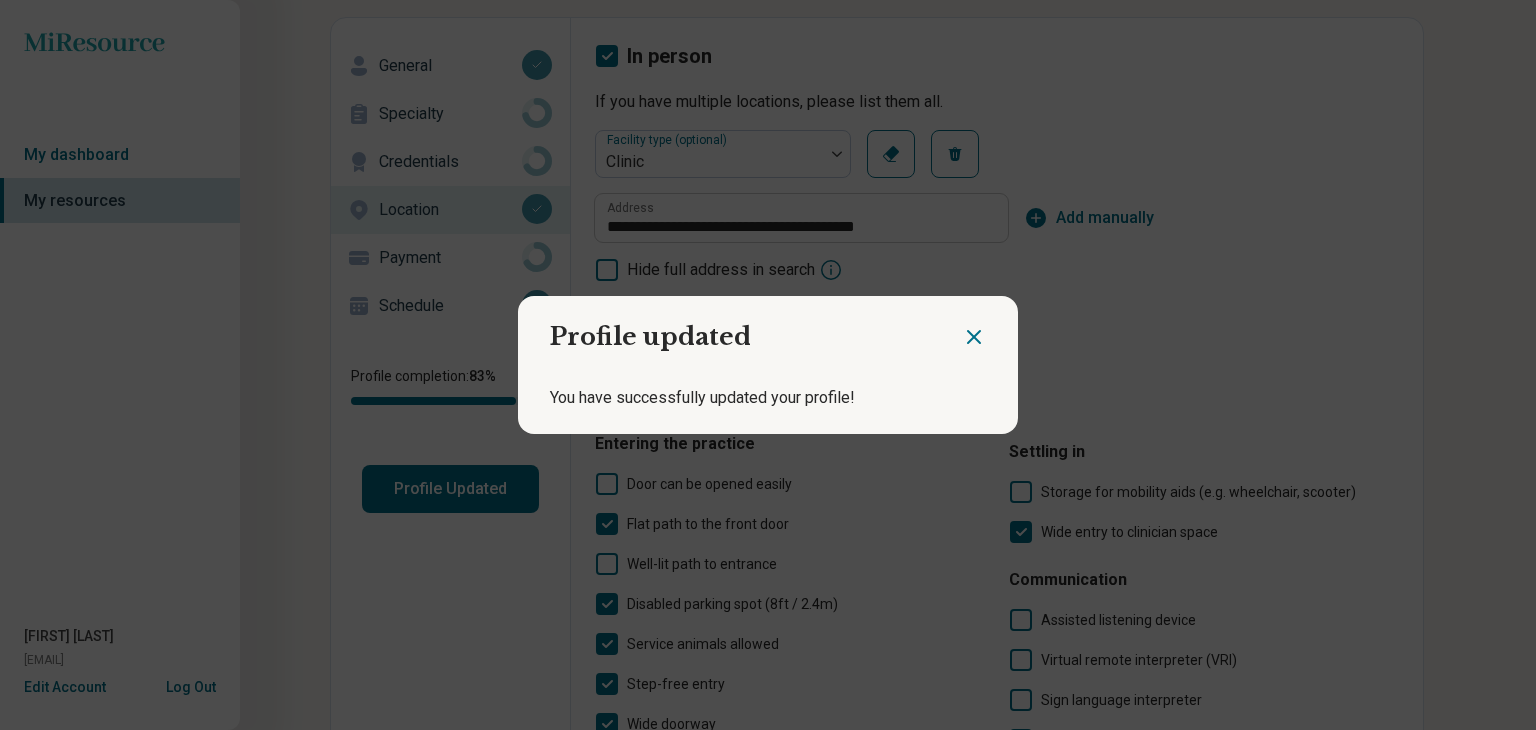 click 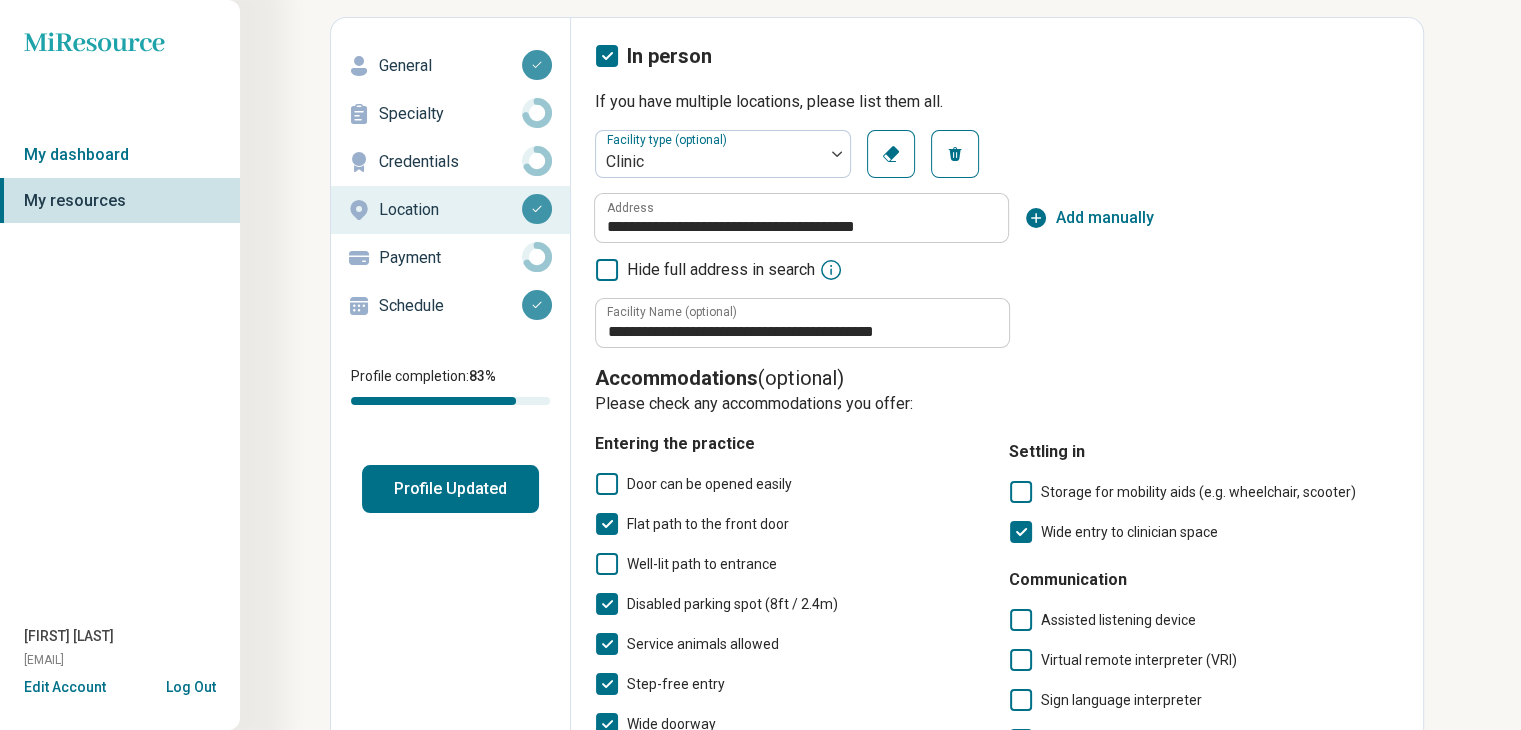 click on "Payment" at bounding box center [450, 258] 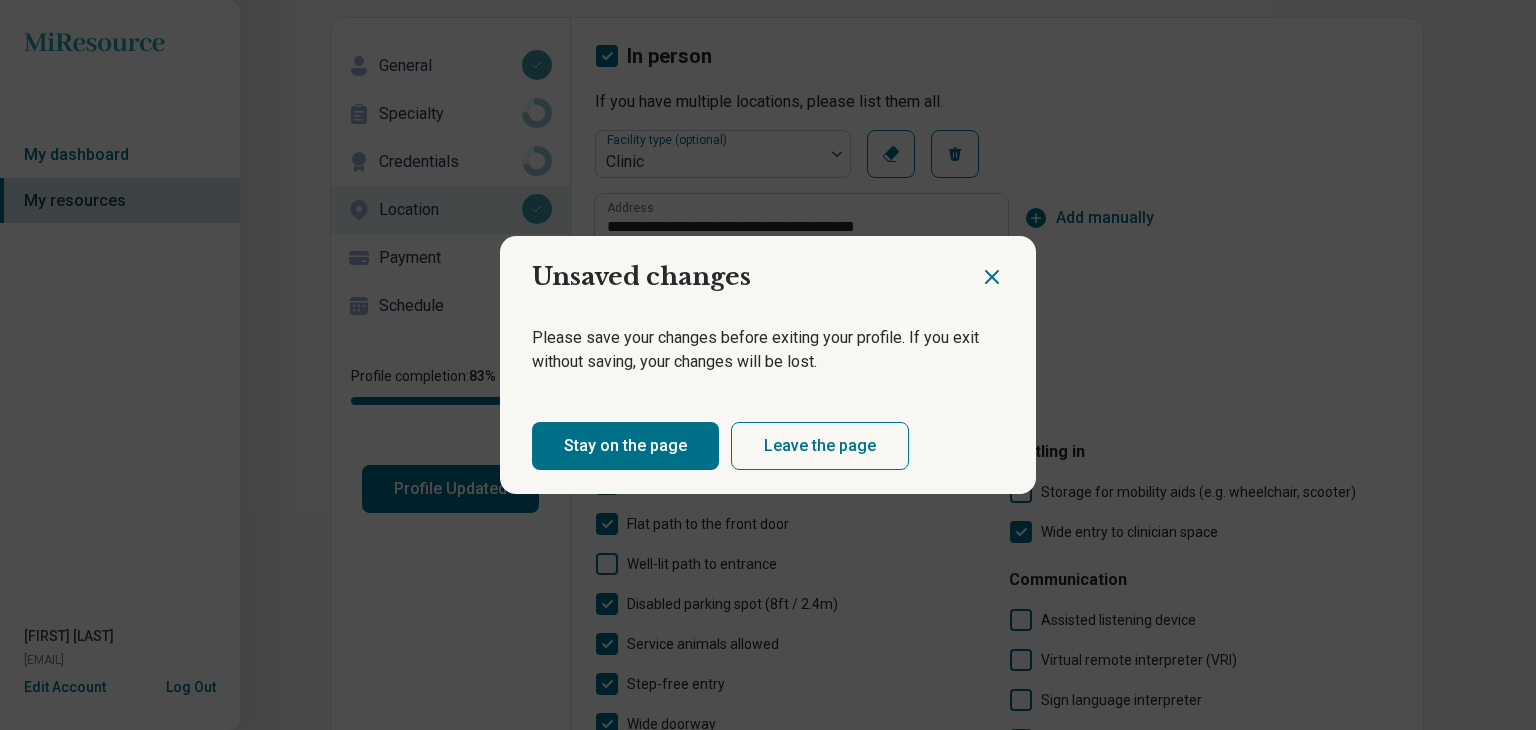 click on "Leave the page" at bounding box center (820, 446) 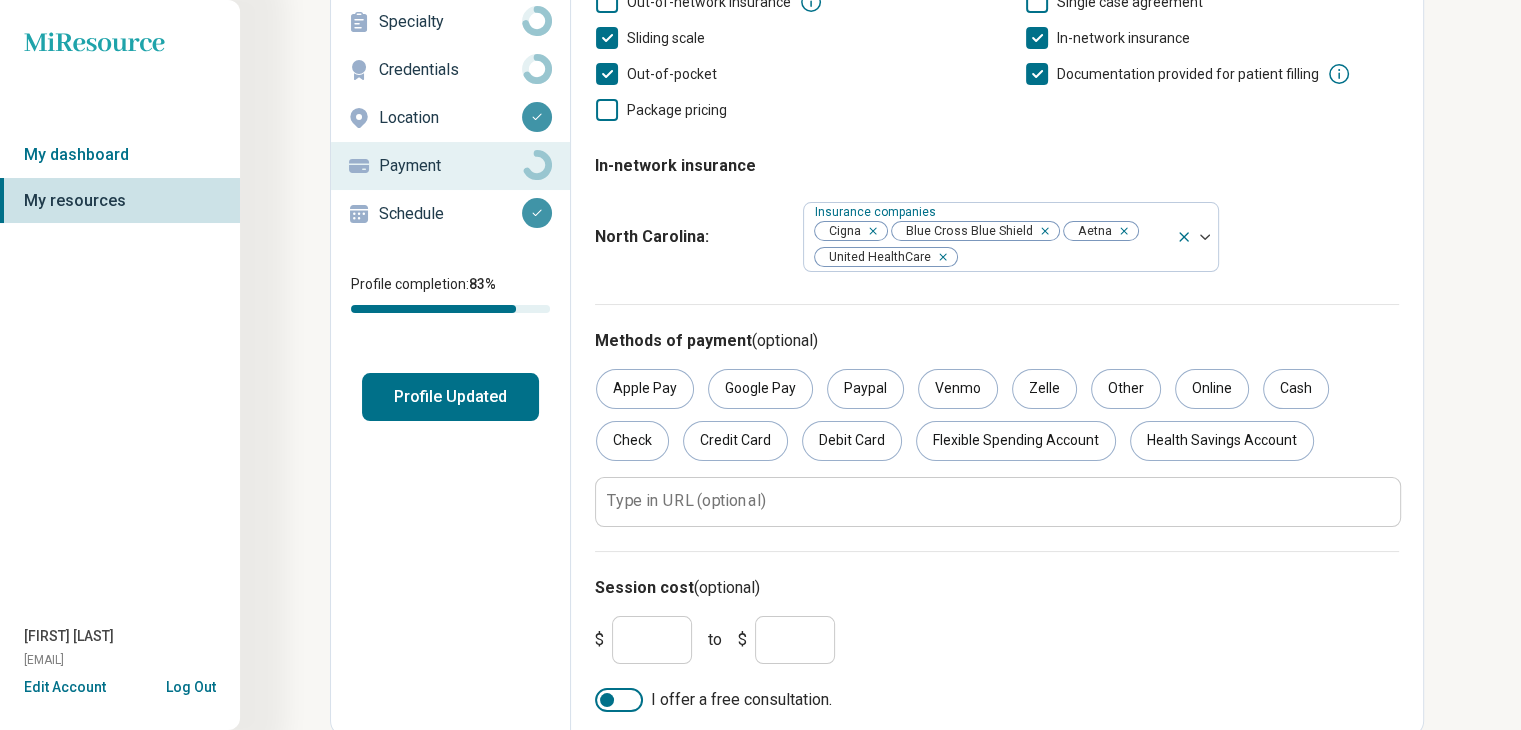 scroll, scrollTop: 178, scrollLeft: 0, axis: vertical 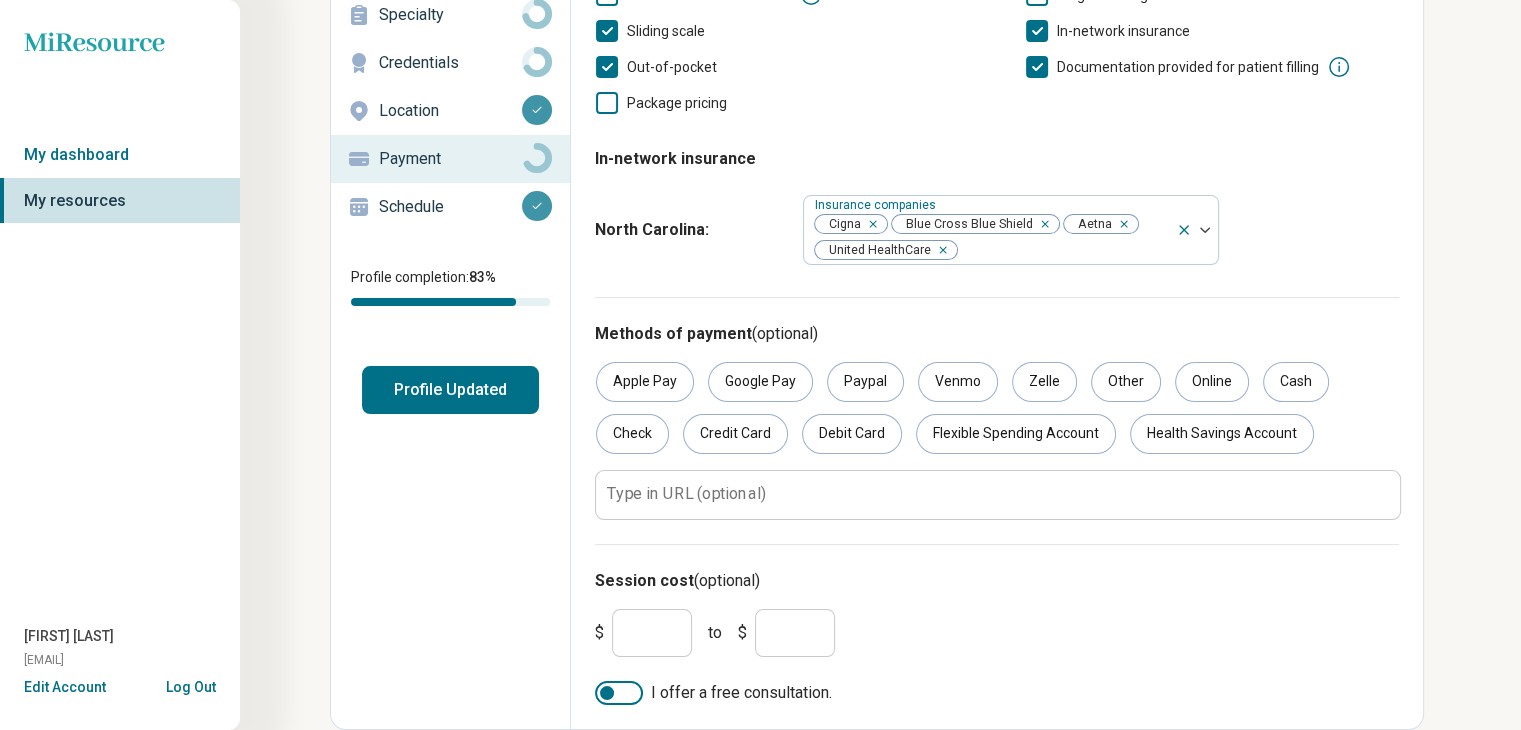 click on "Schedule" at bounding box center [450, 207] 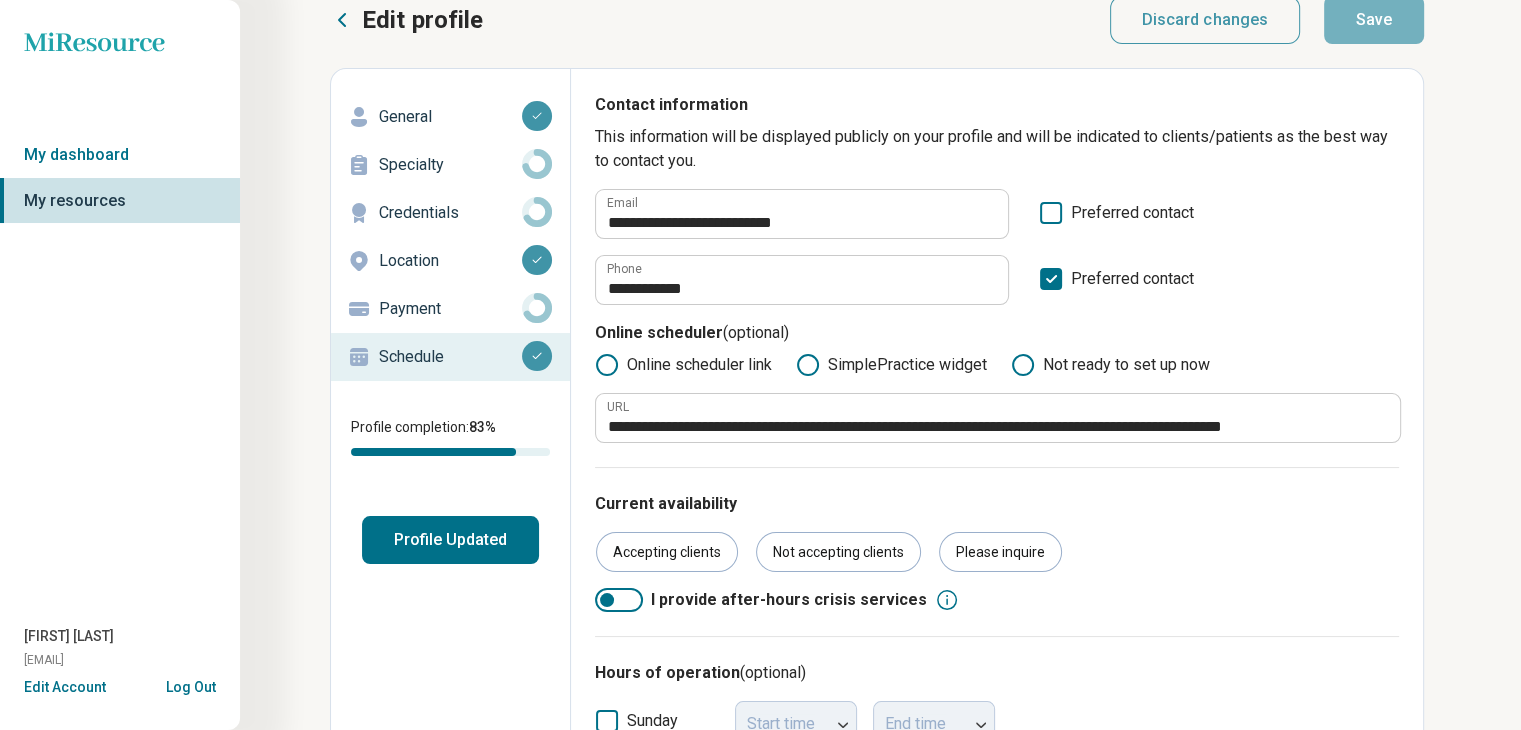 scroll, scrollTop: 0, scrollLeft: 0, axis: both 